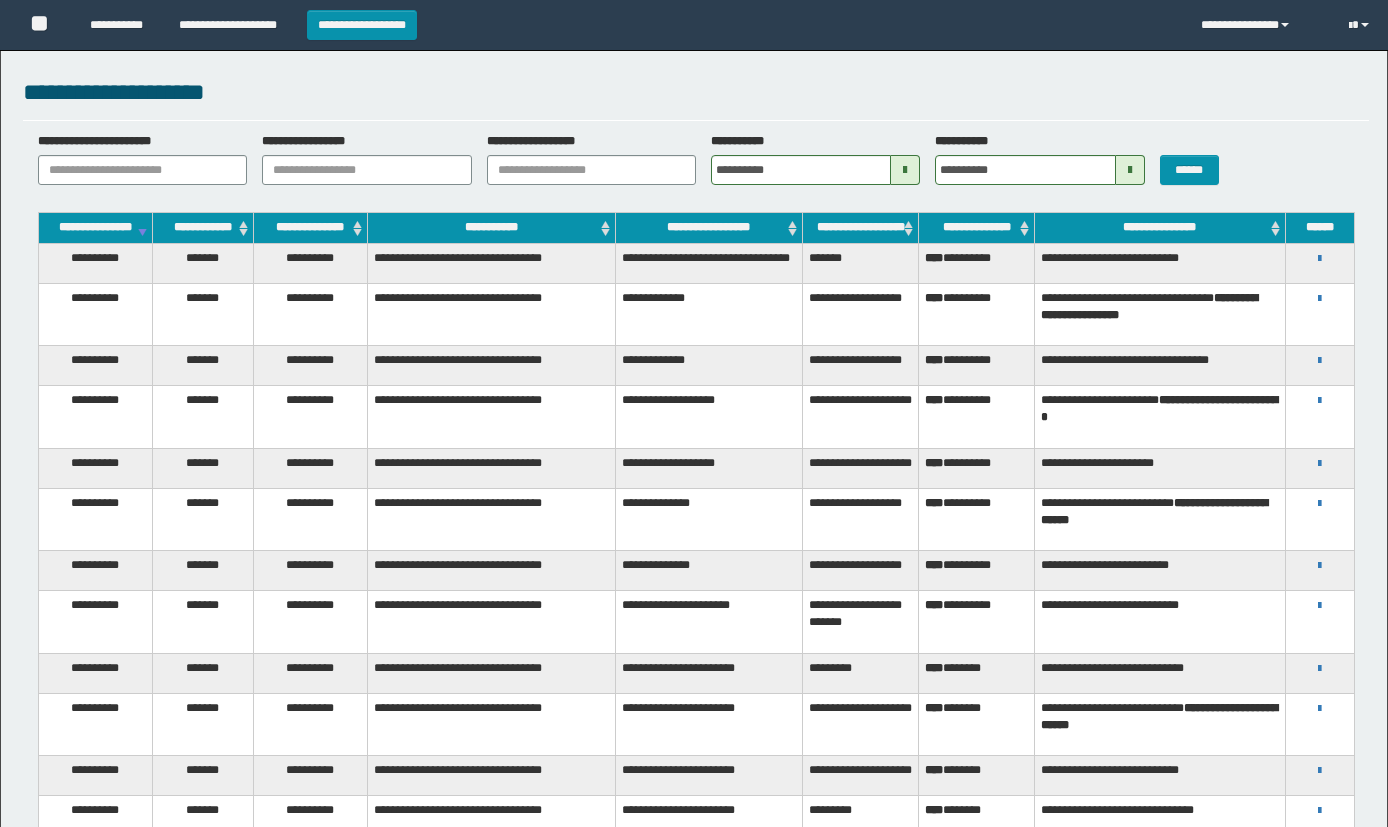 scroll, scrollTop: 0, scrollLeft: 0, axis: both 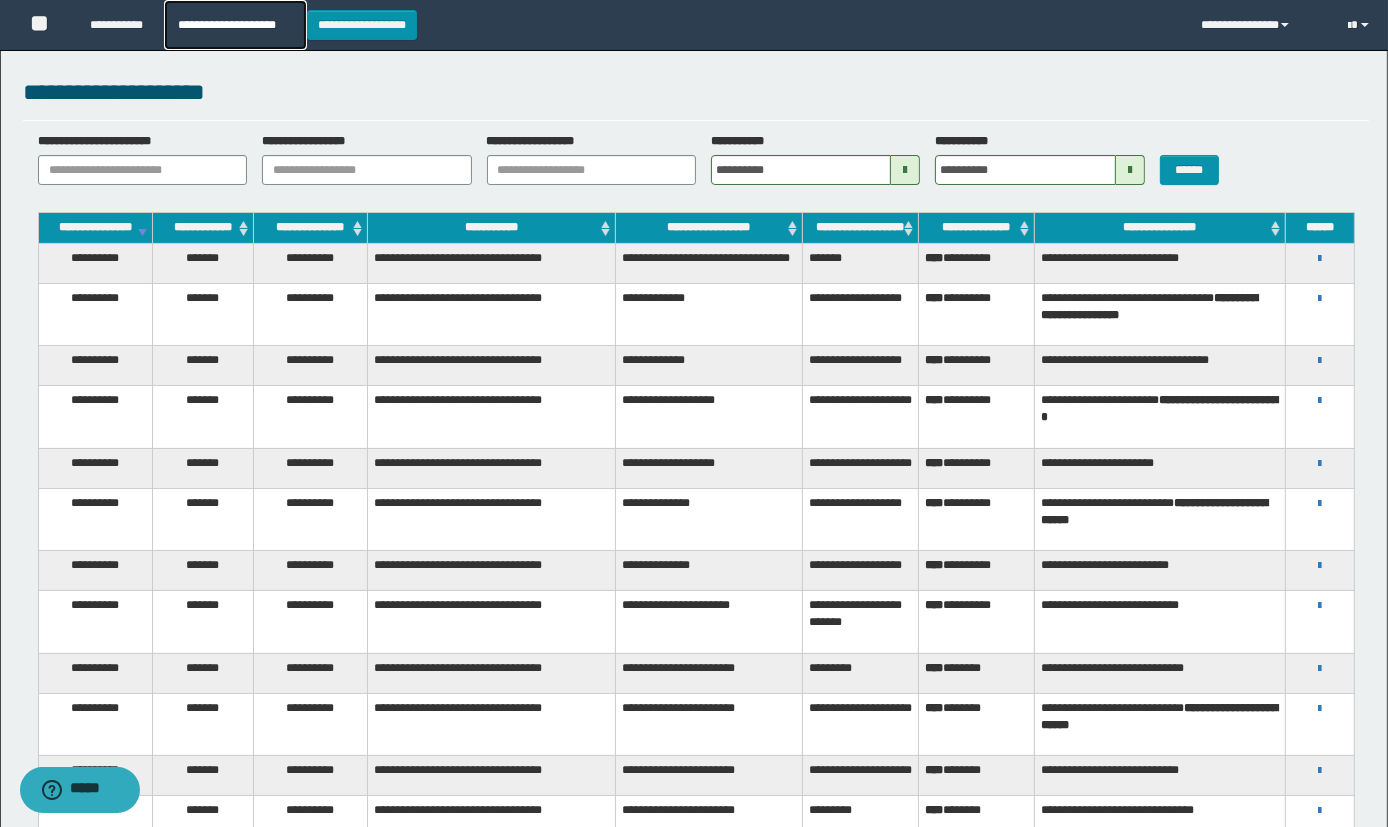 click on "**********" at bounding box center (235, 25) 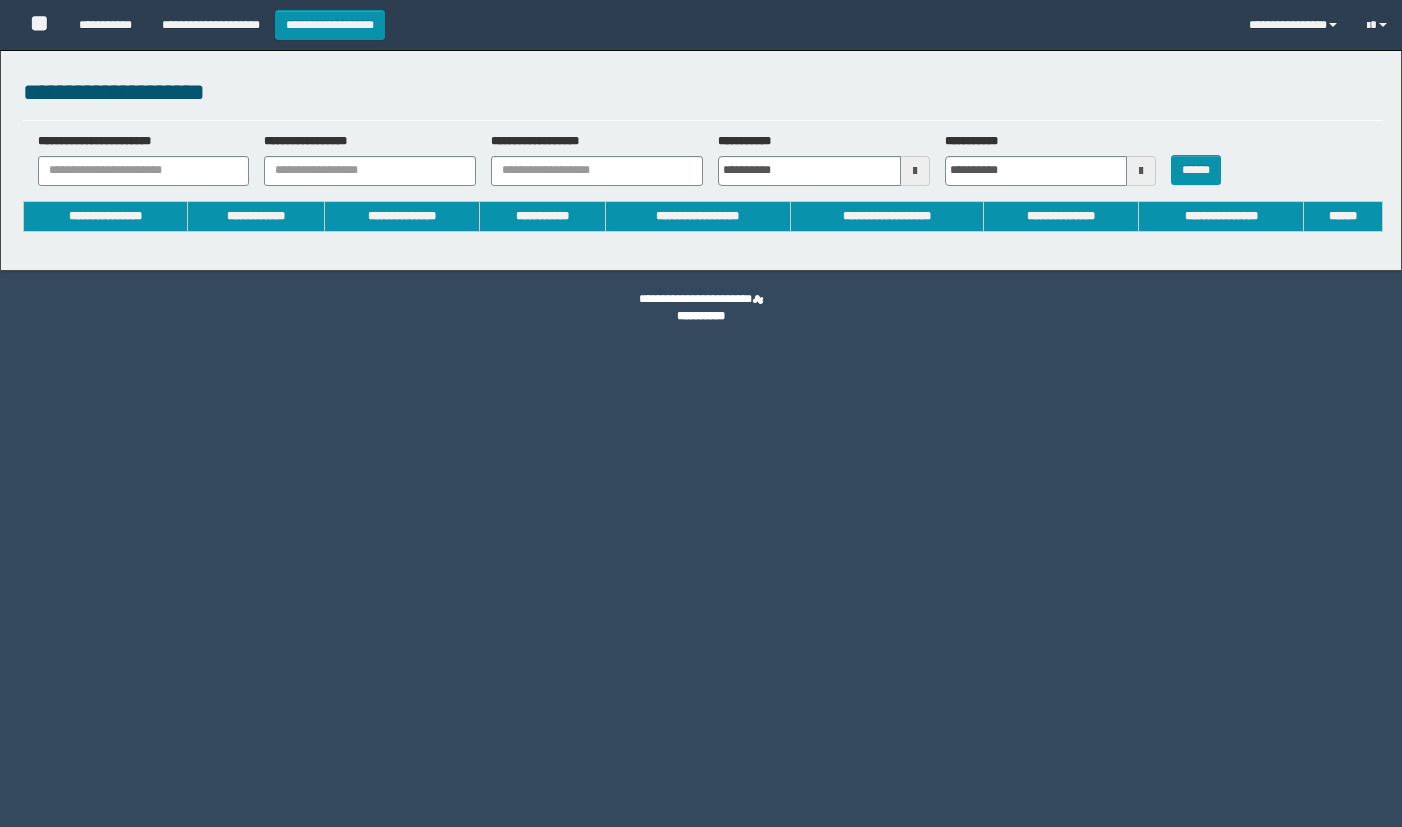 type on "**********" 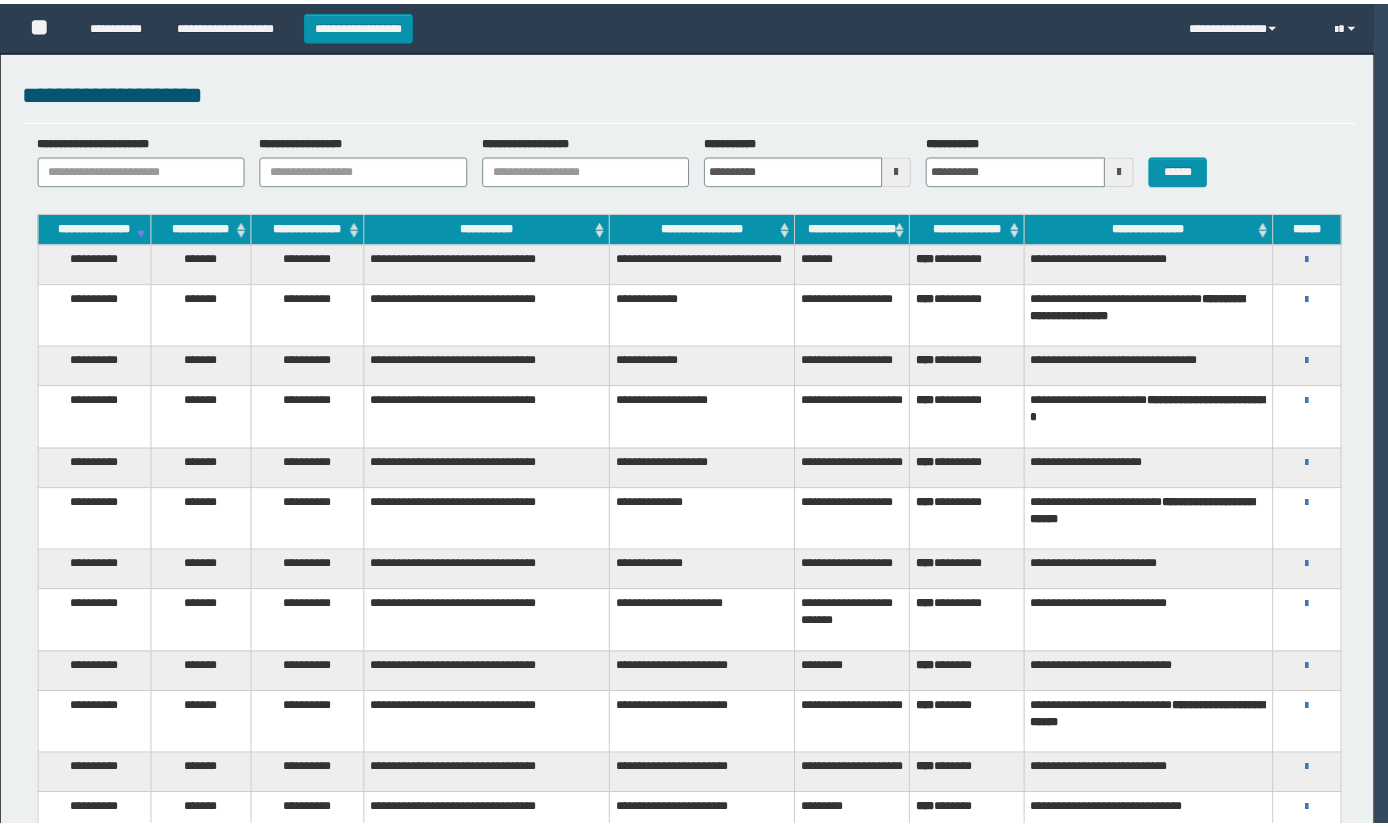 scroll, scrollTop: 0, scrollLeft: 0, axis: both 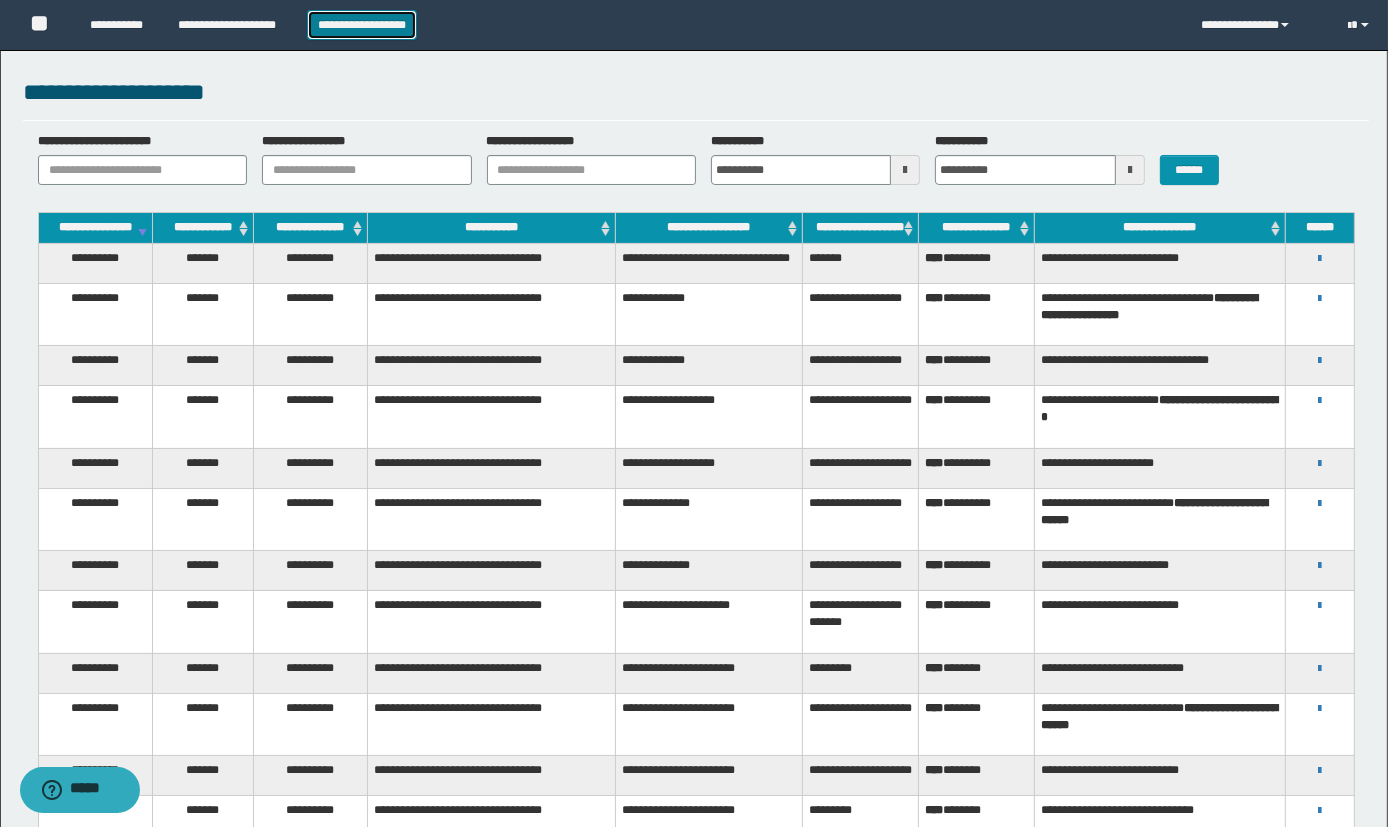 click on "**********" at bounding box center [362, 25] 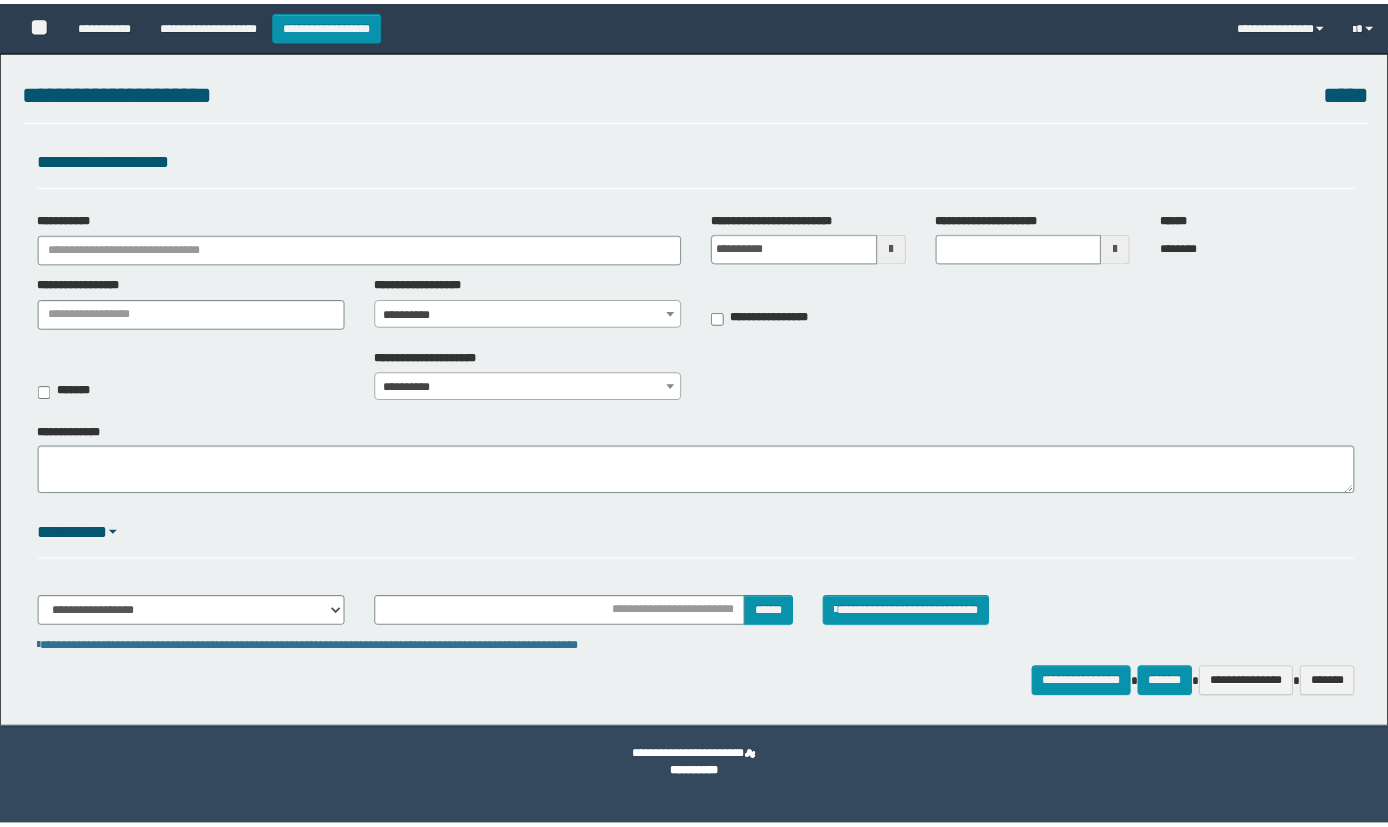 scroll, scrollTop: 0, scrollLeft: 0, axis: both 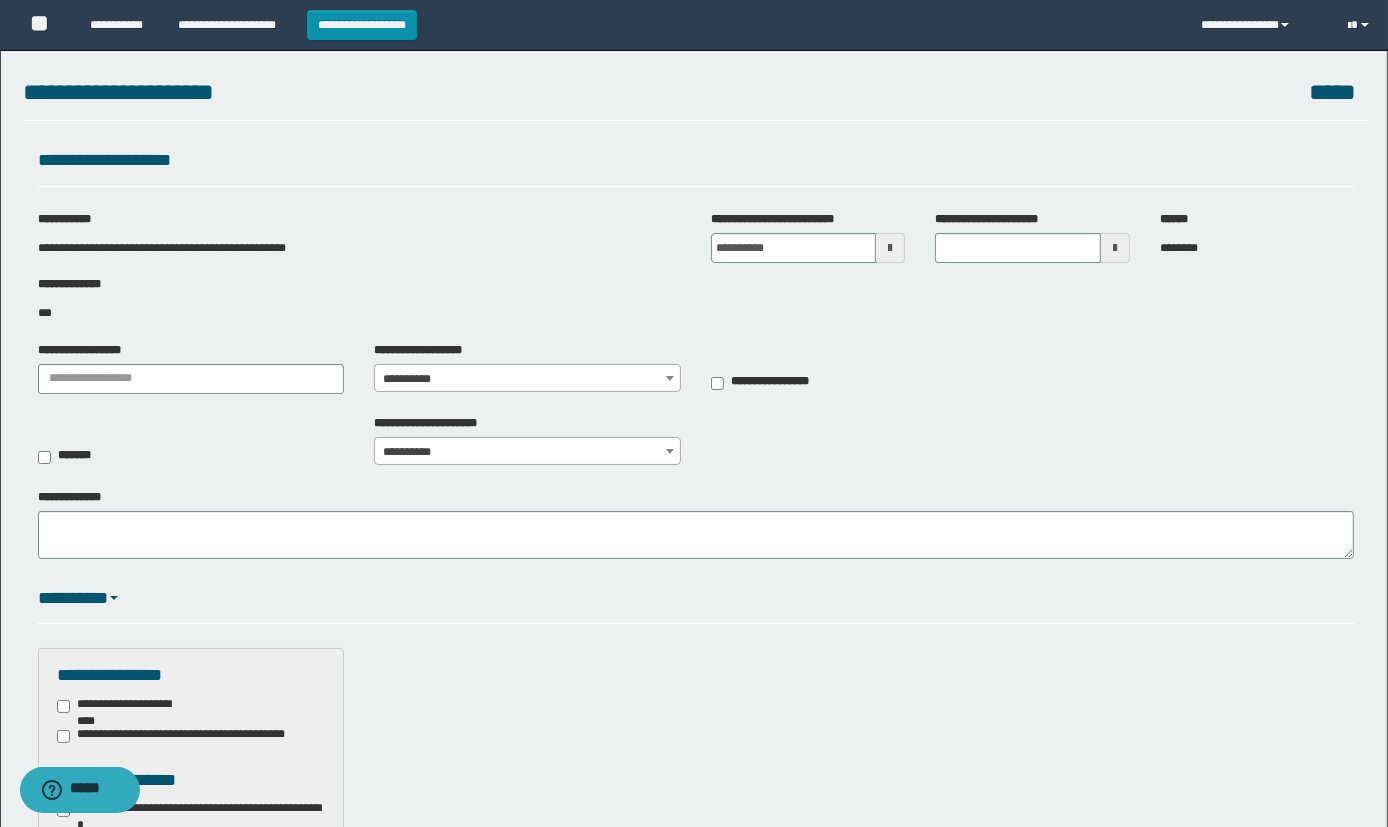 click at bounding box center [890, 248] 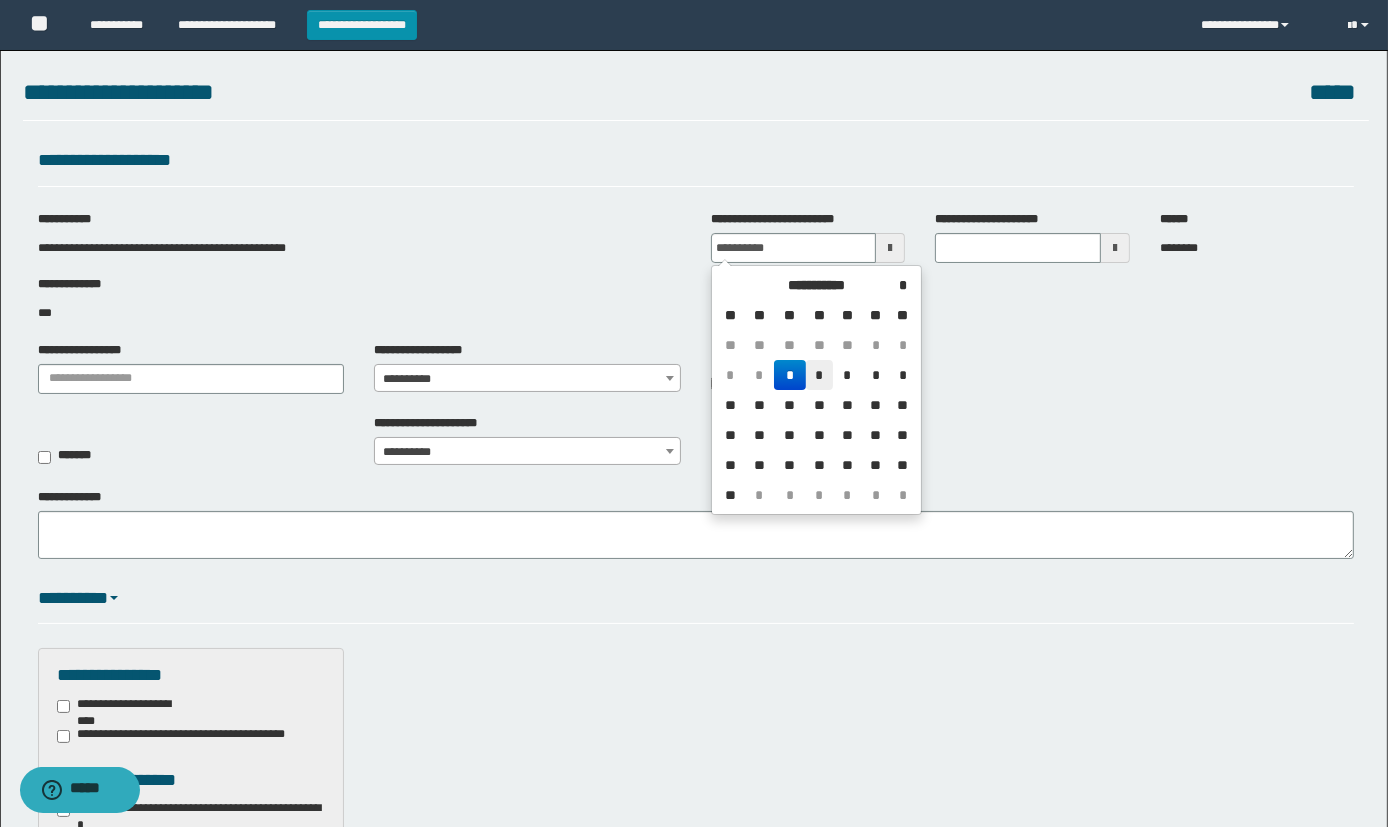 click on "*" at bounding box center [820, 375] 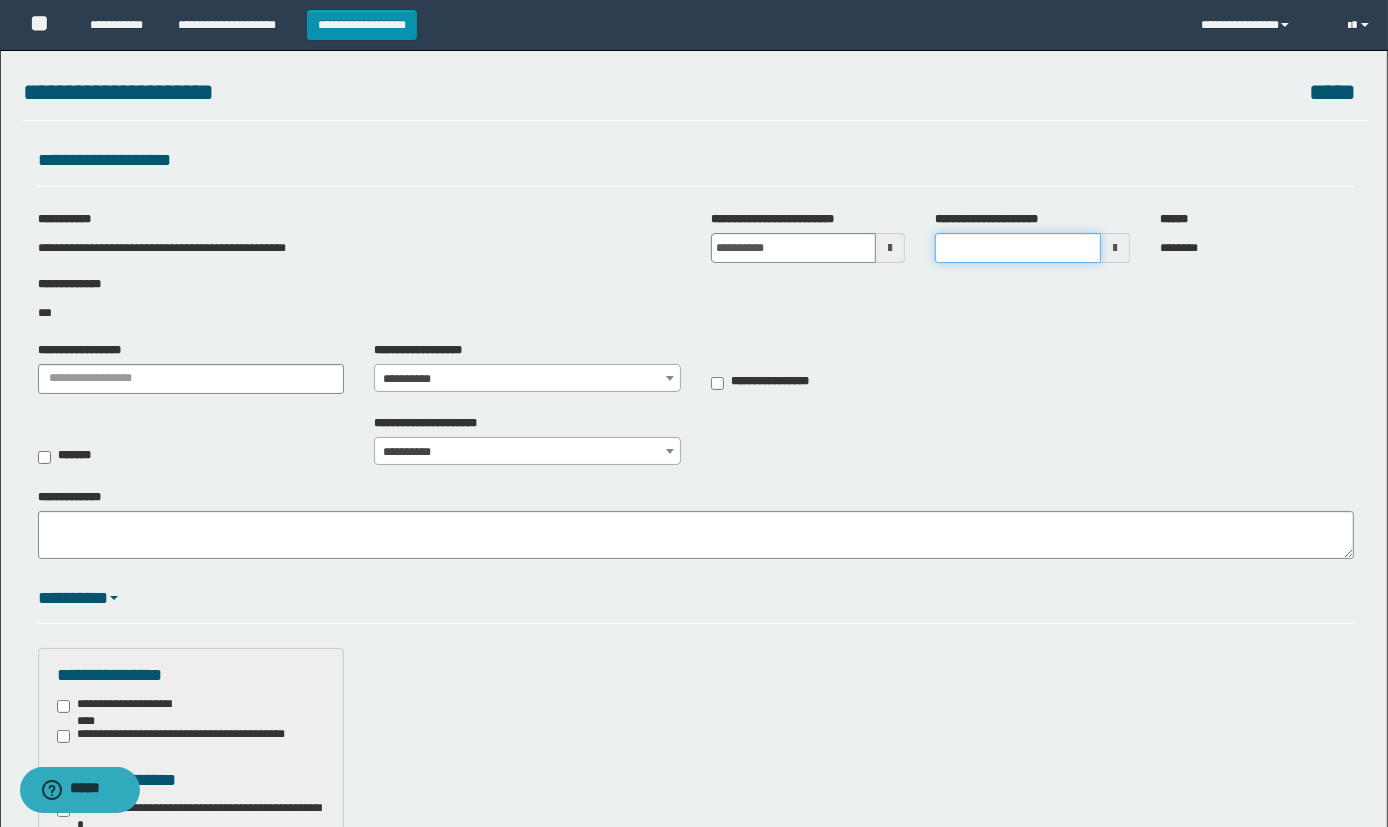 click on "**********" at bounding box center (1017, 248) 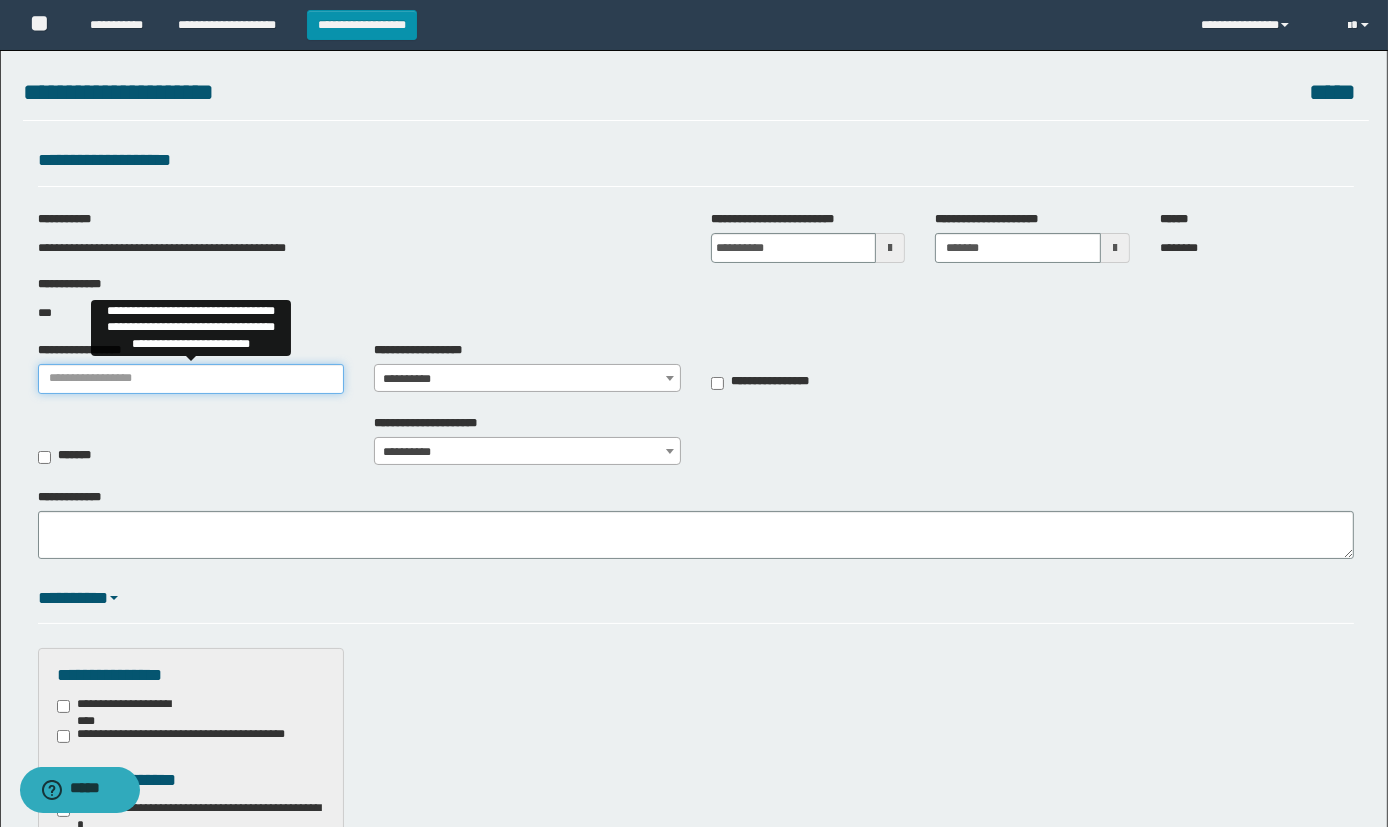 click on "**********" at bounding box center (191, 379) 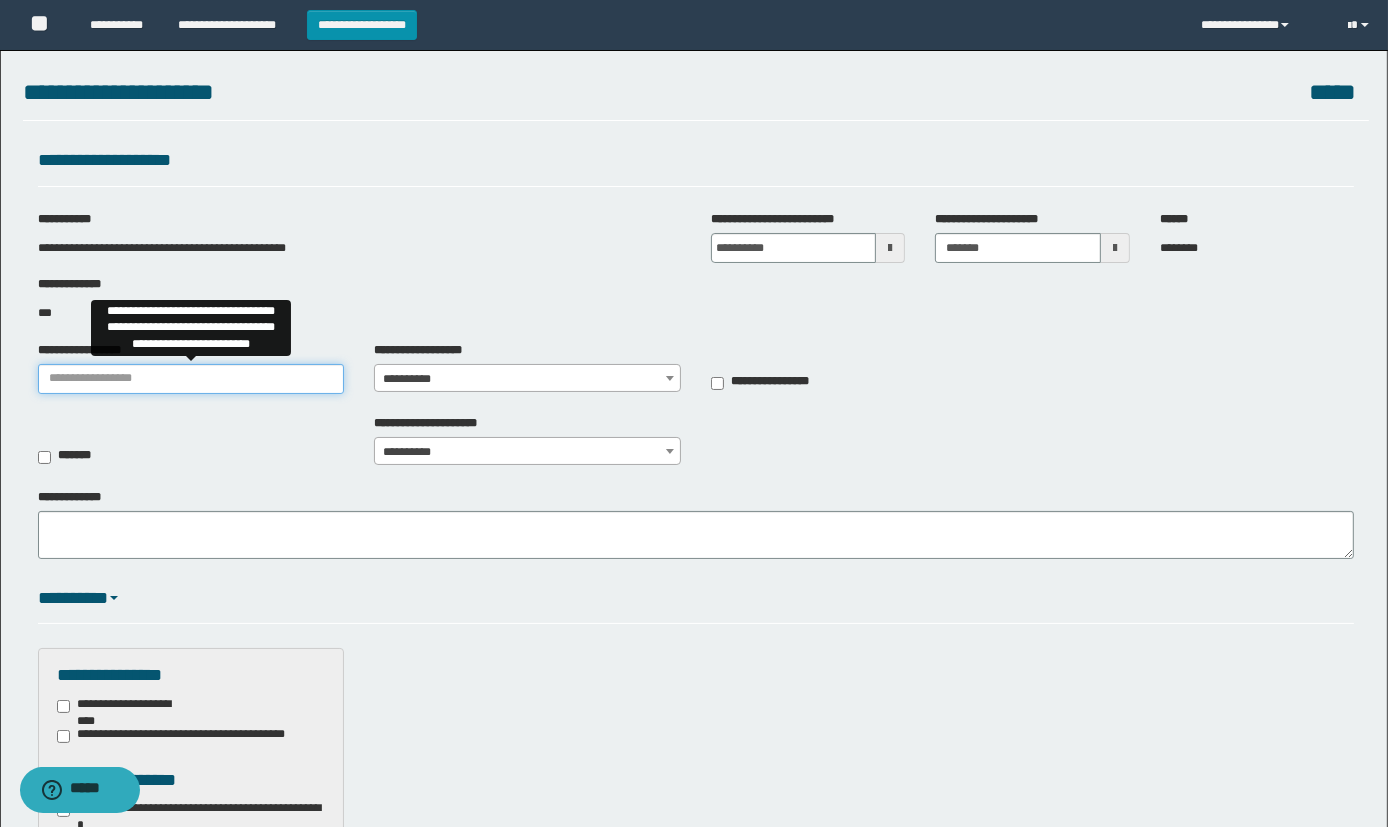 click on "**********" at bounding box center (191, 379) 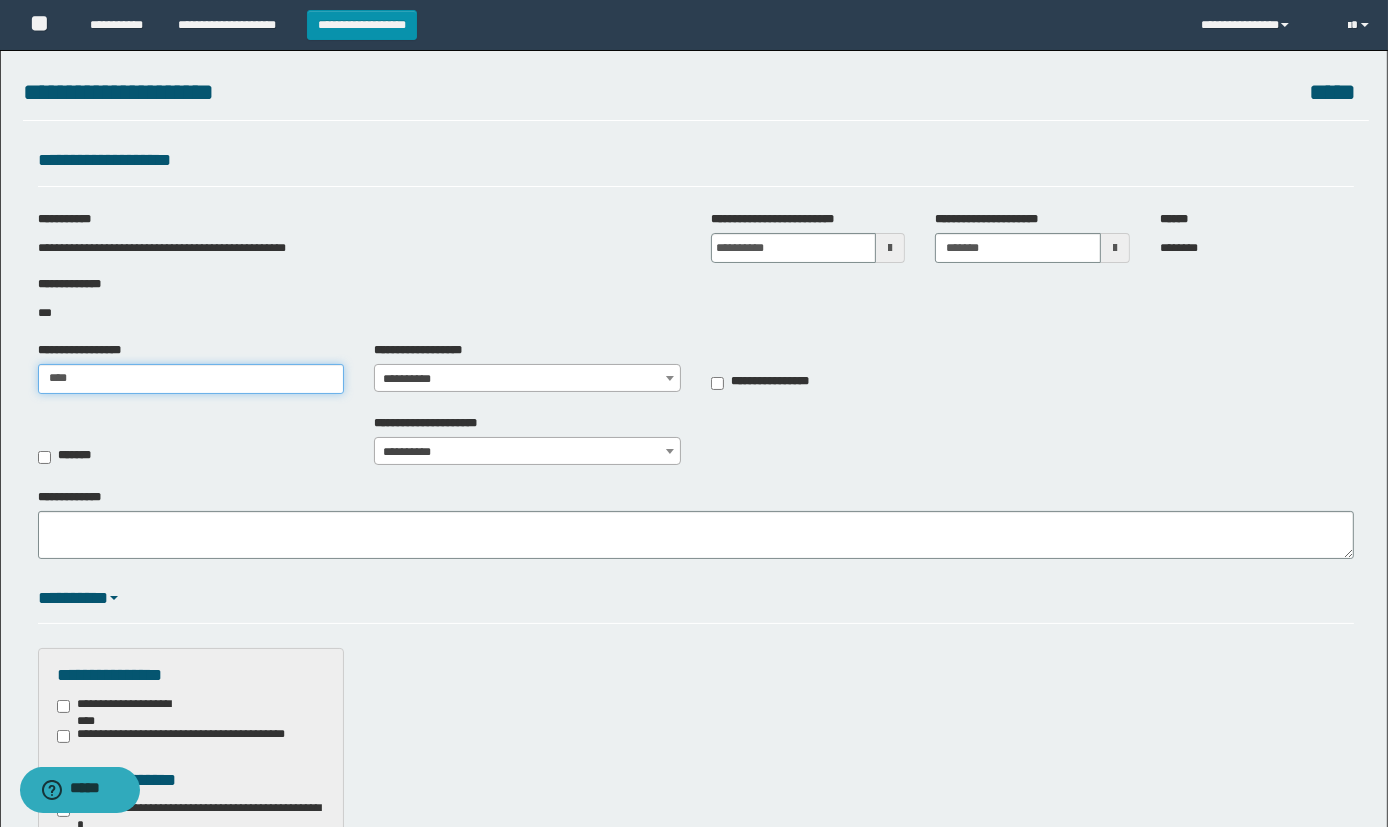 type on "**********" 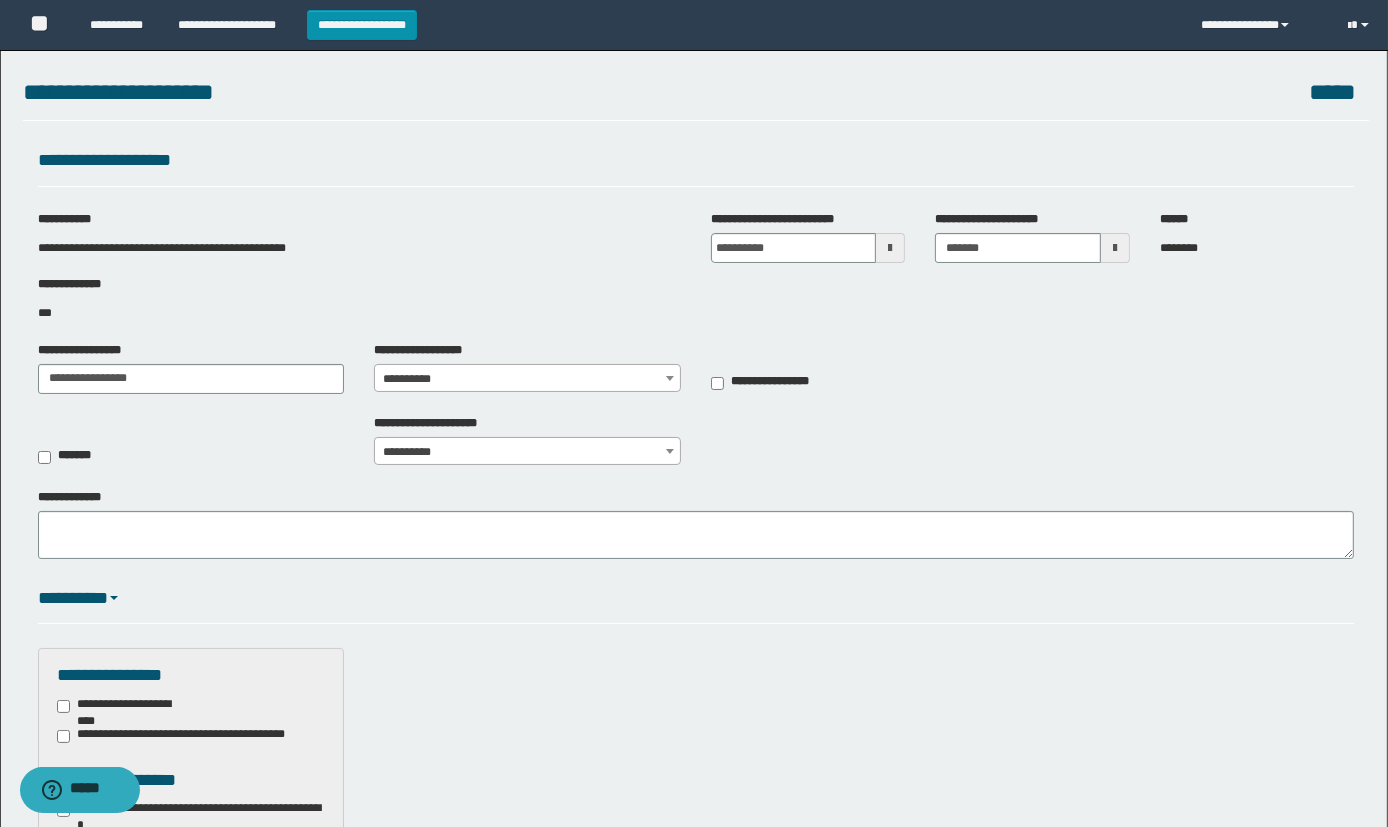 click on "**********" at bounding box center [359, 248] 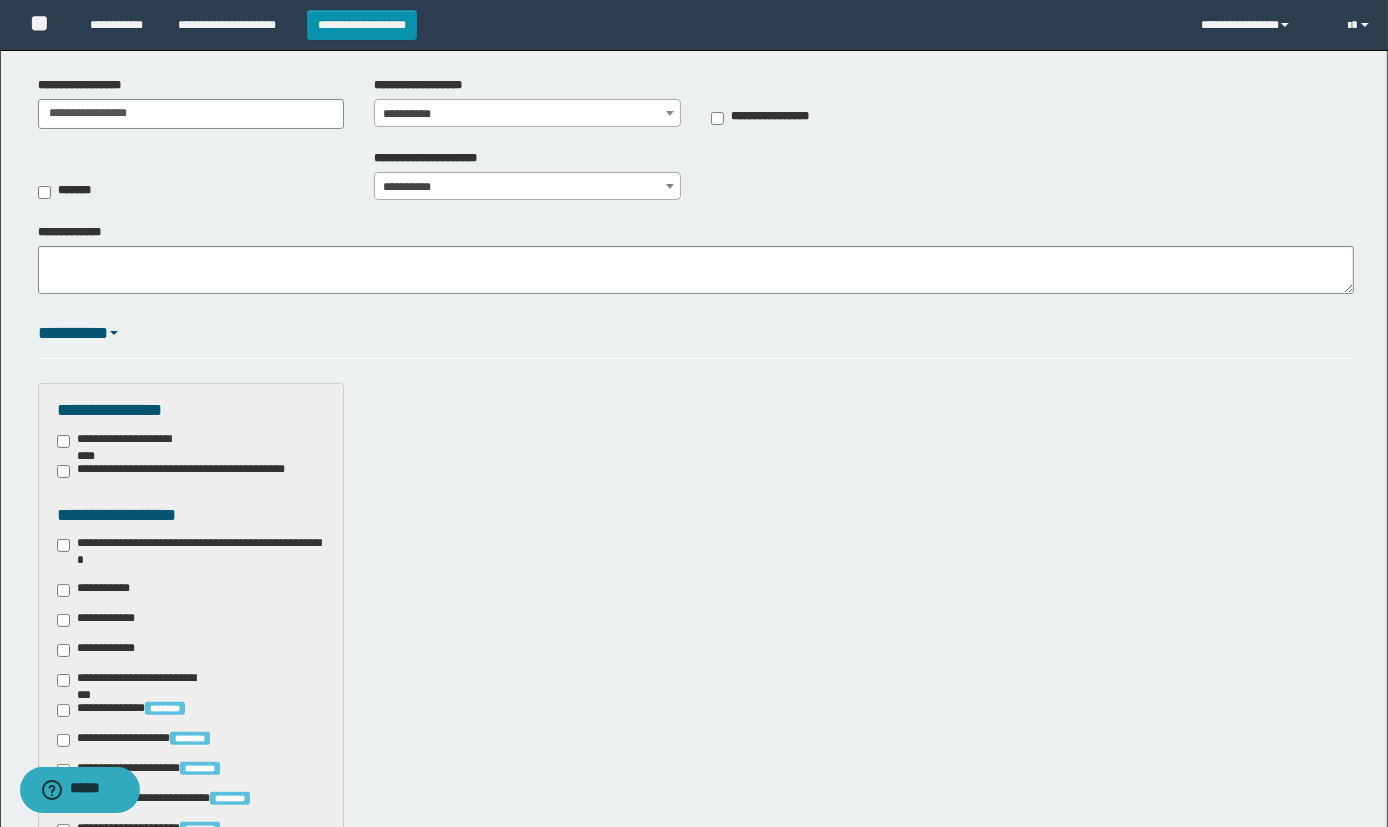 scroll, scrollTop: 272, scrollLeft: 0, axis: vertical 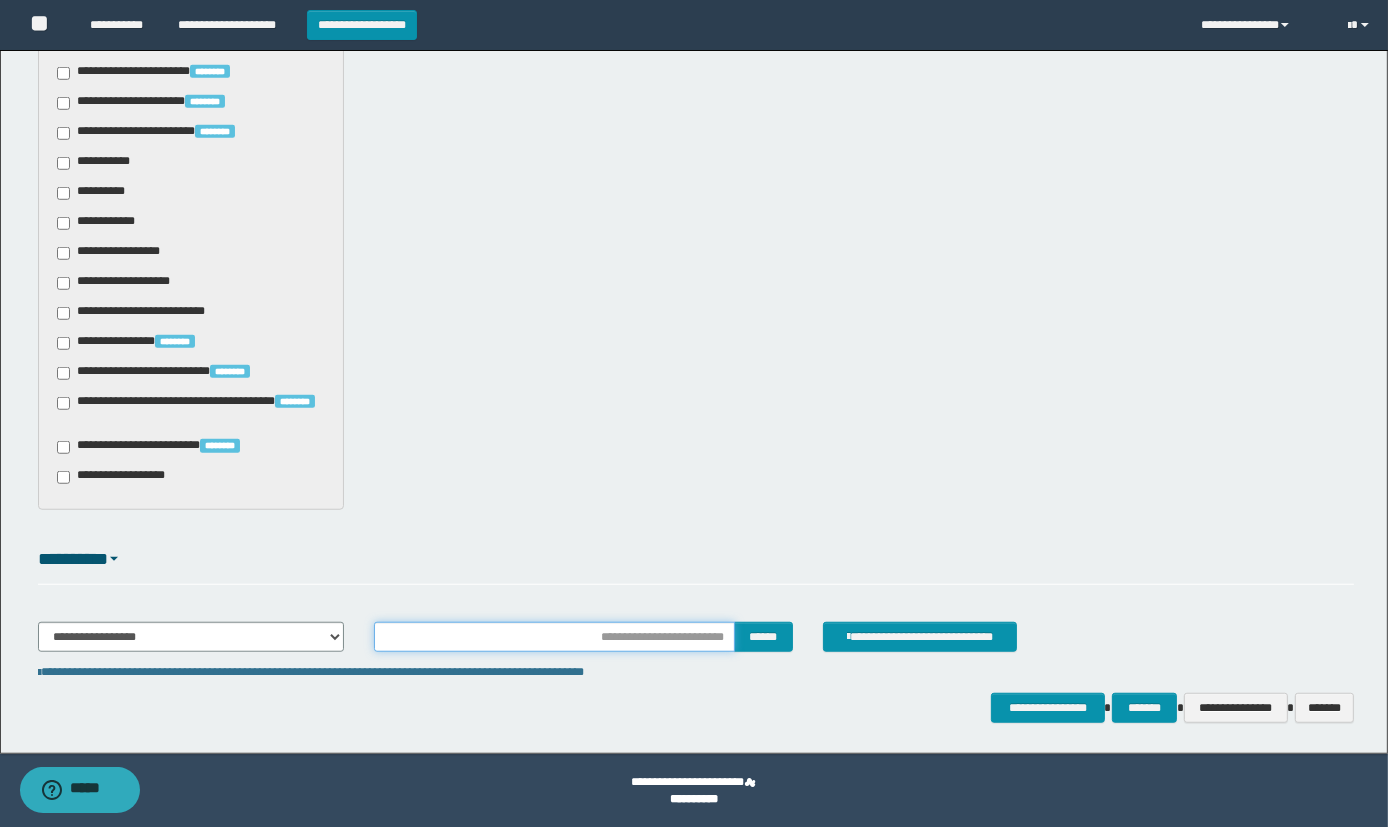 drag, startPoint x: 586, startPoint y: 635, endPoint x: 674, endPoint y: 352, distance: 296.36633 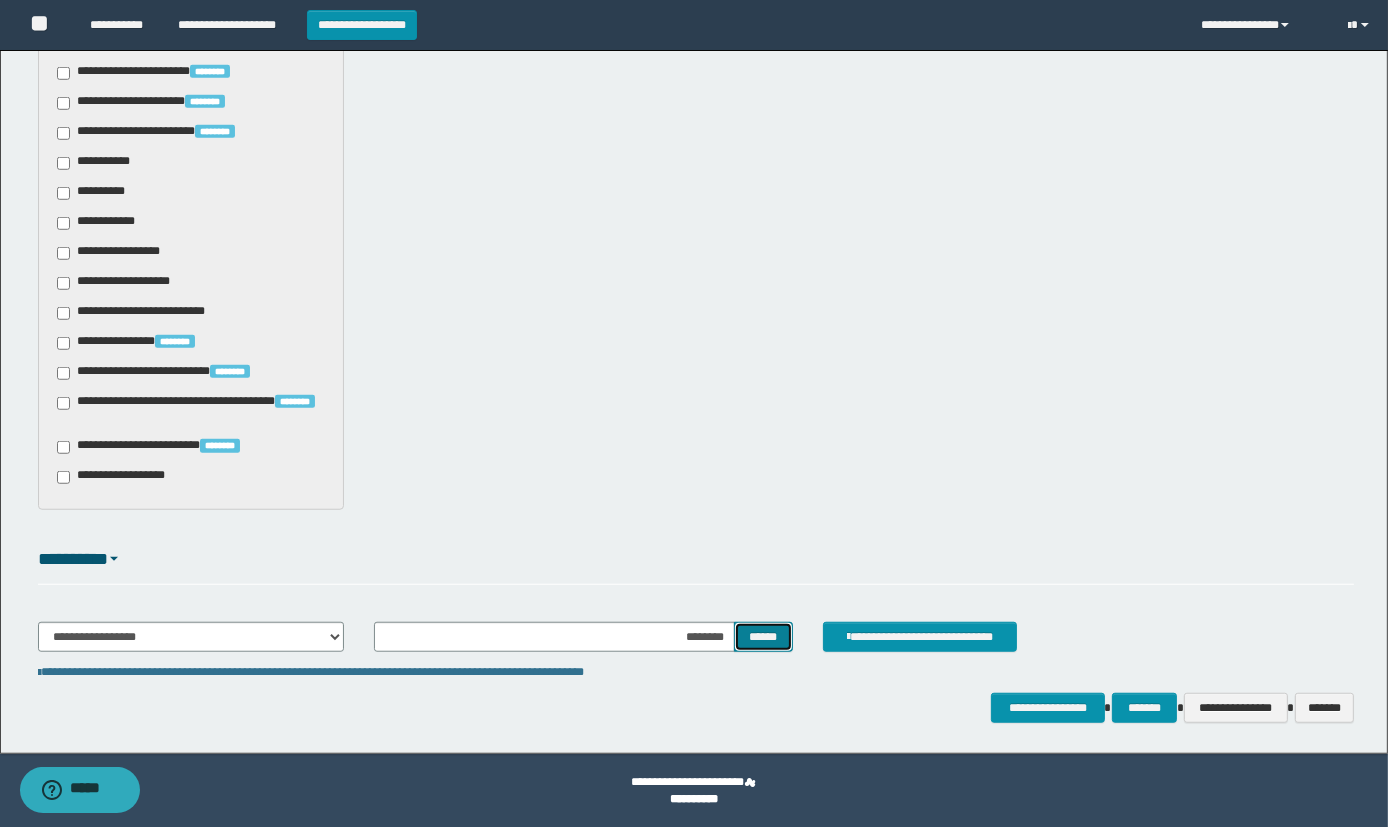 click on "******" at bounding box center [763, 637] 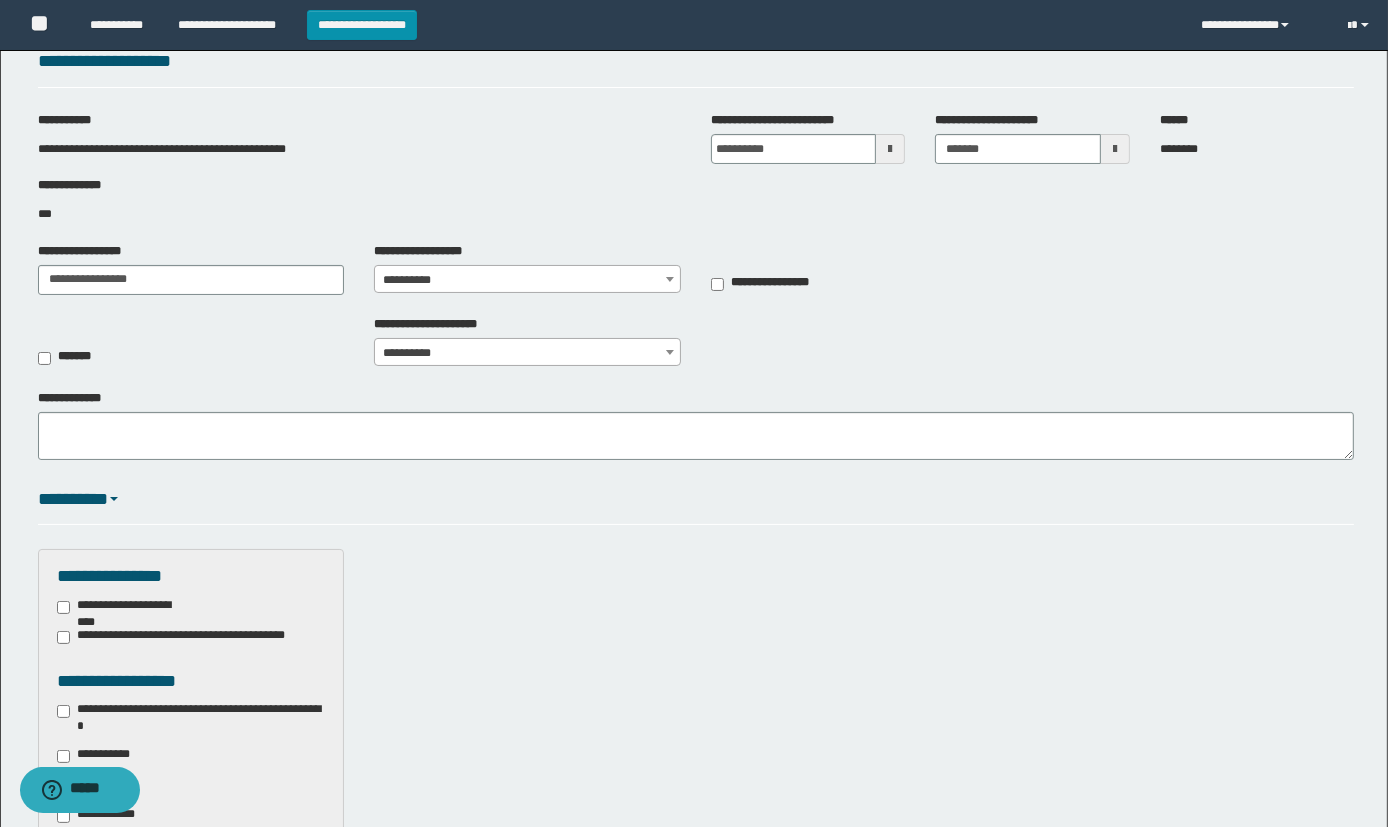 scroll, scrollTop: 0, scrollLeft: 0, axis: both 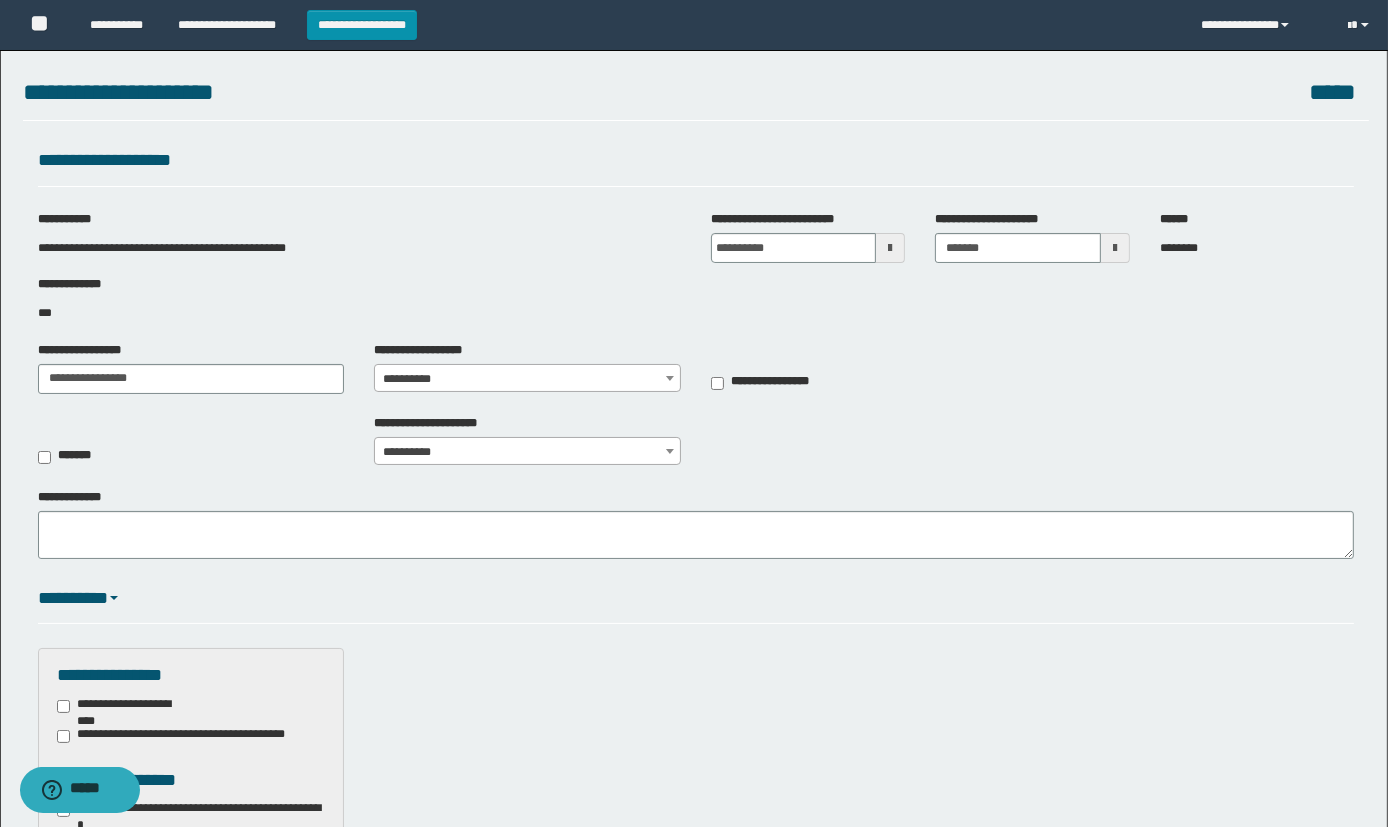 click at bounding box center [670, 378] 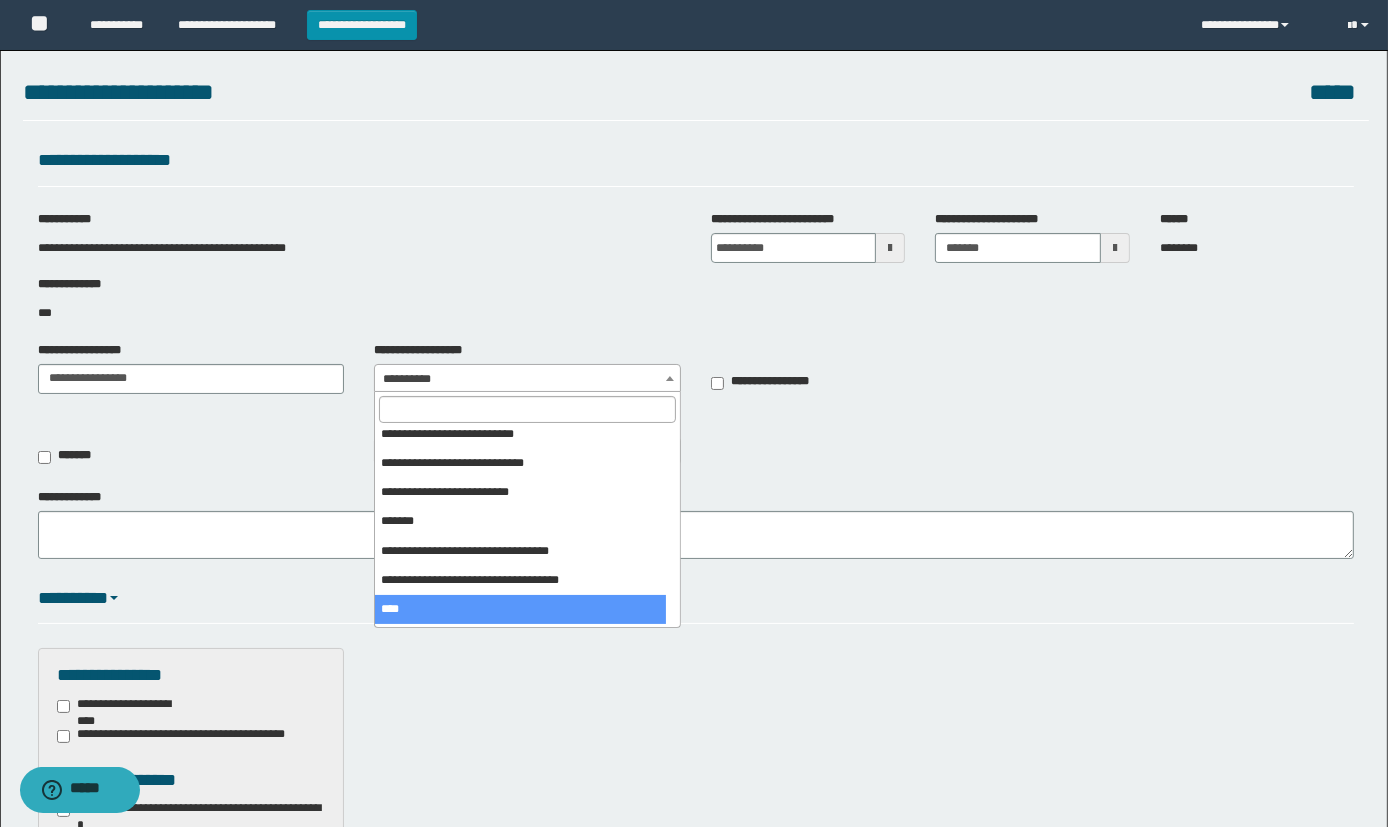scroll, scrollTop: 272, scrollLeft: 0, axis: vertical 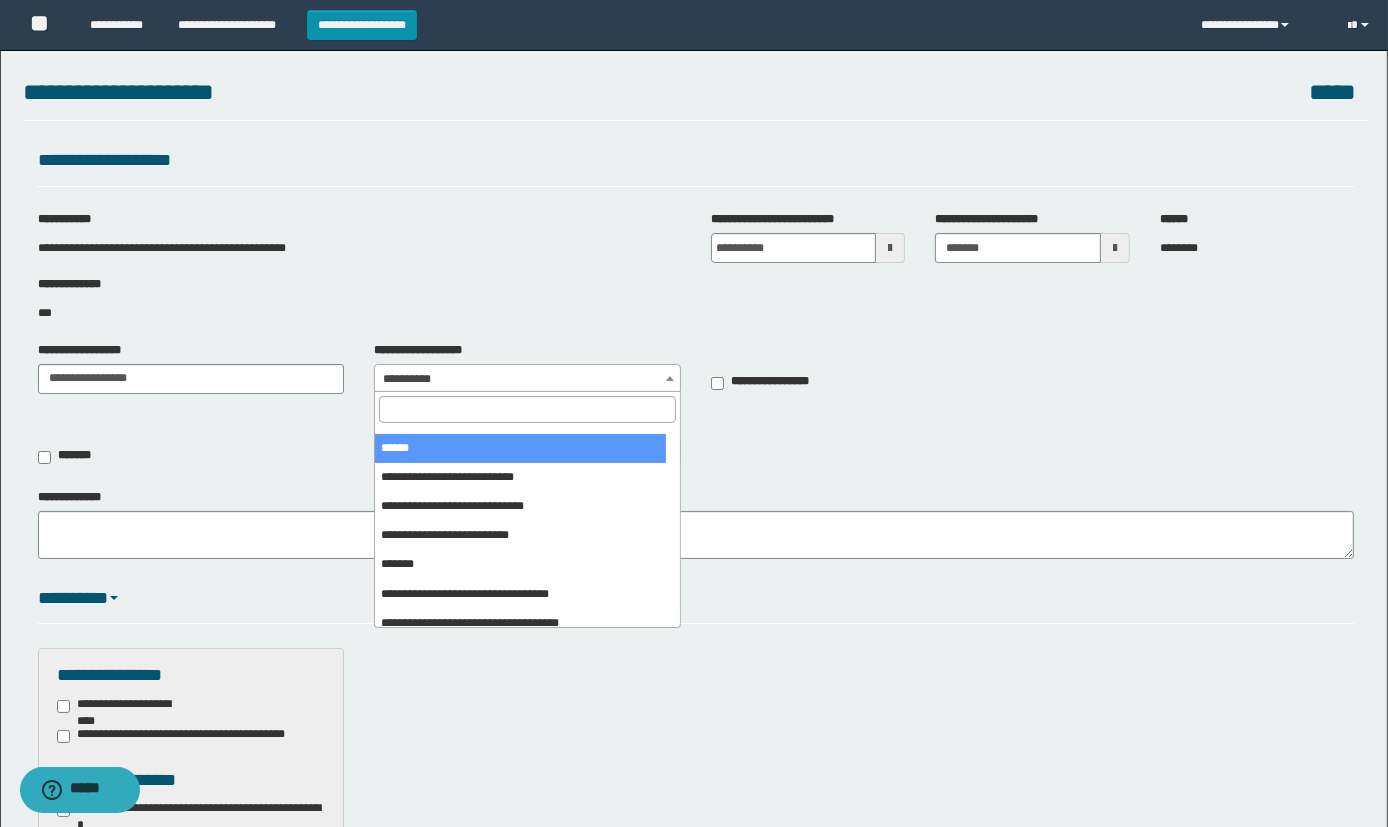 select on "***" 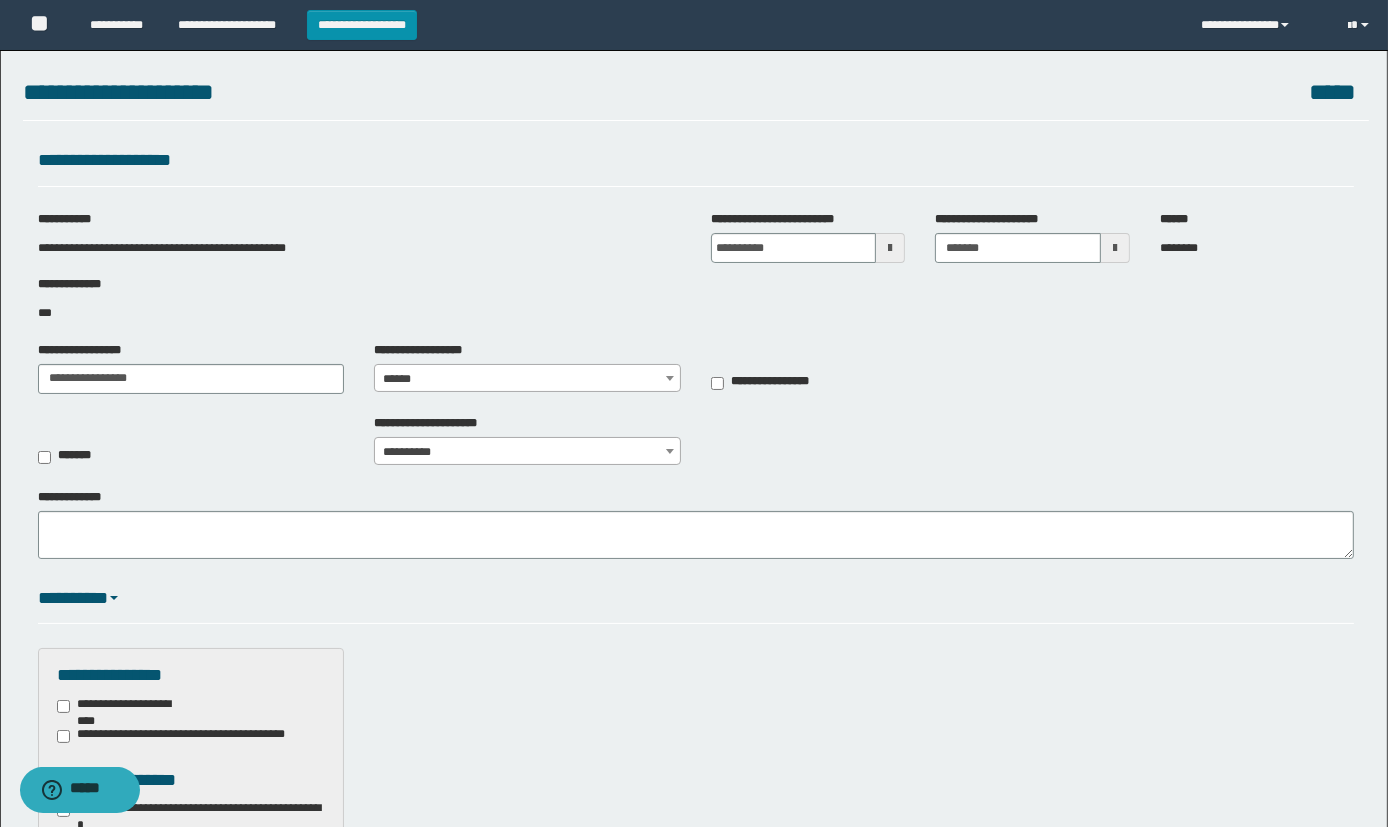 click on "**********" at bounding box center [359, 248] 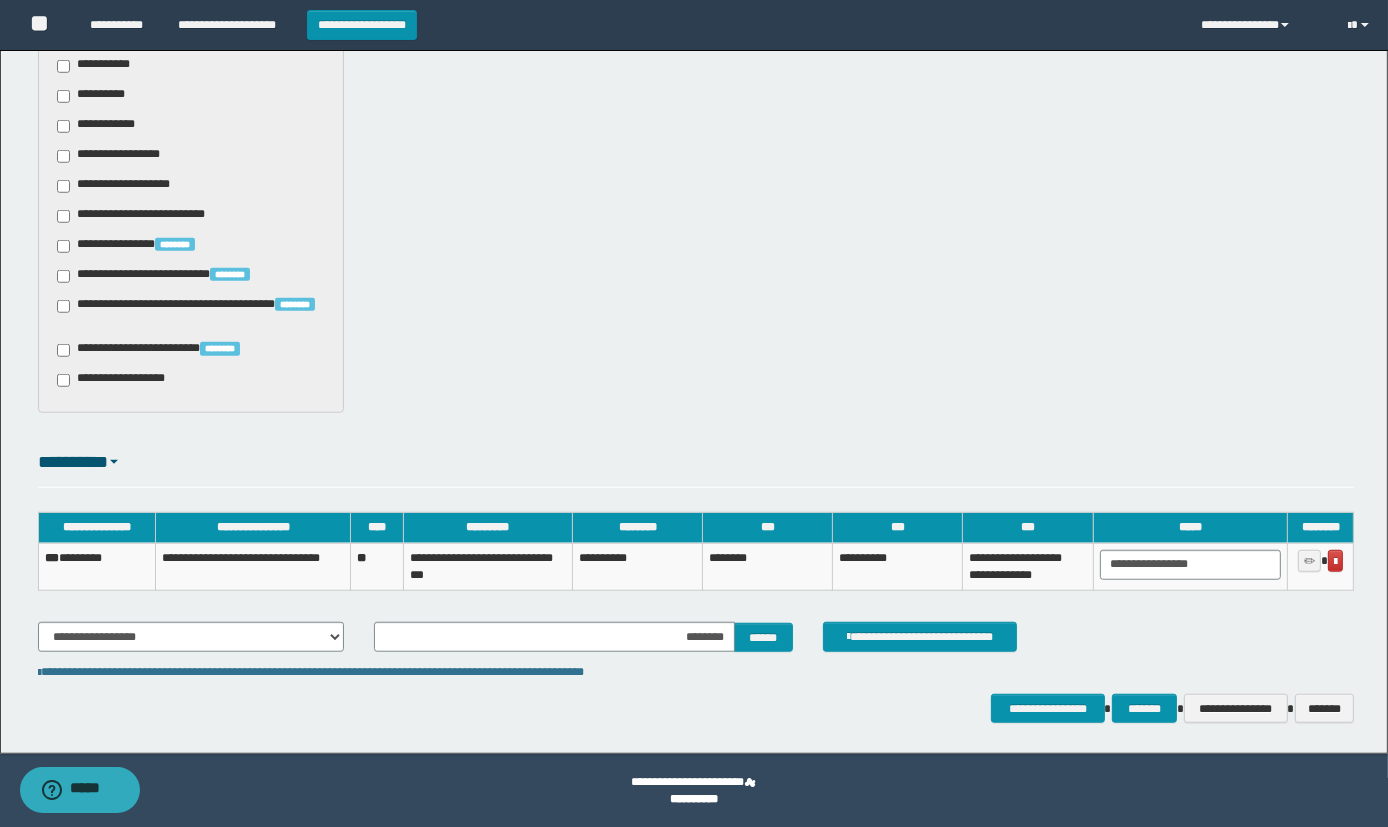scroll, scrollTop: 1510, scrollLeft: 0, axis: vertical 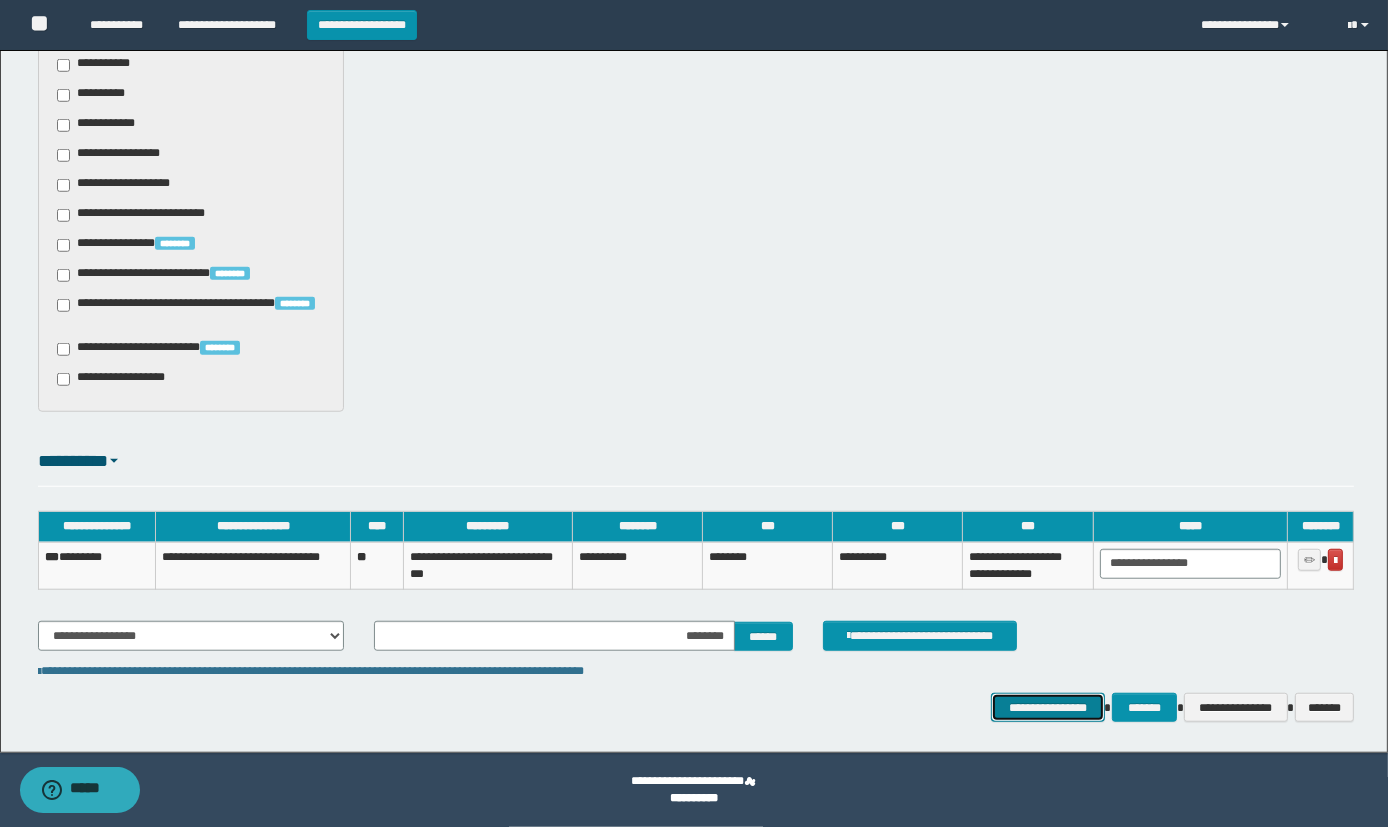 click on "**********" at bounding box center (1047, 708) 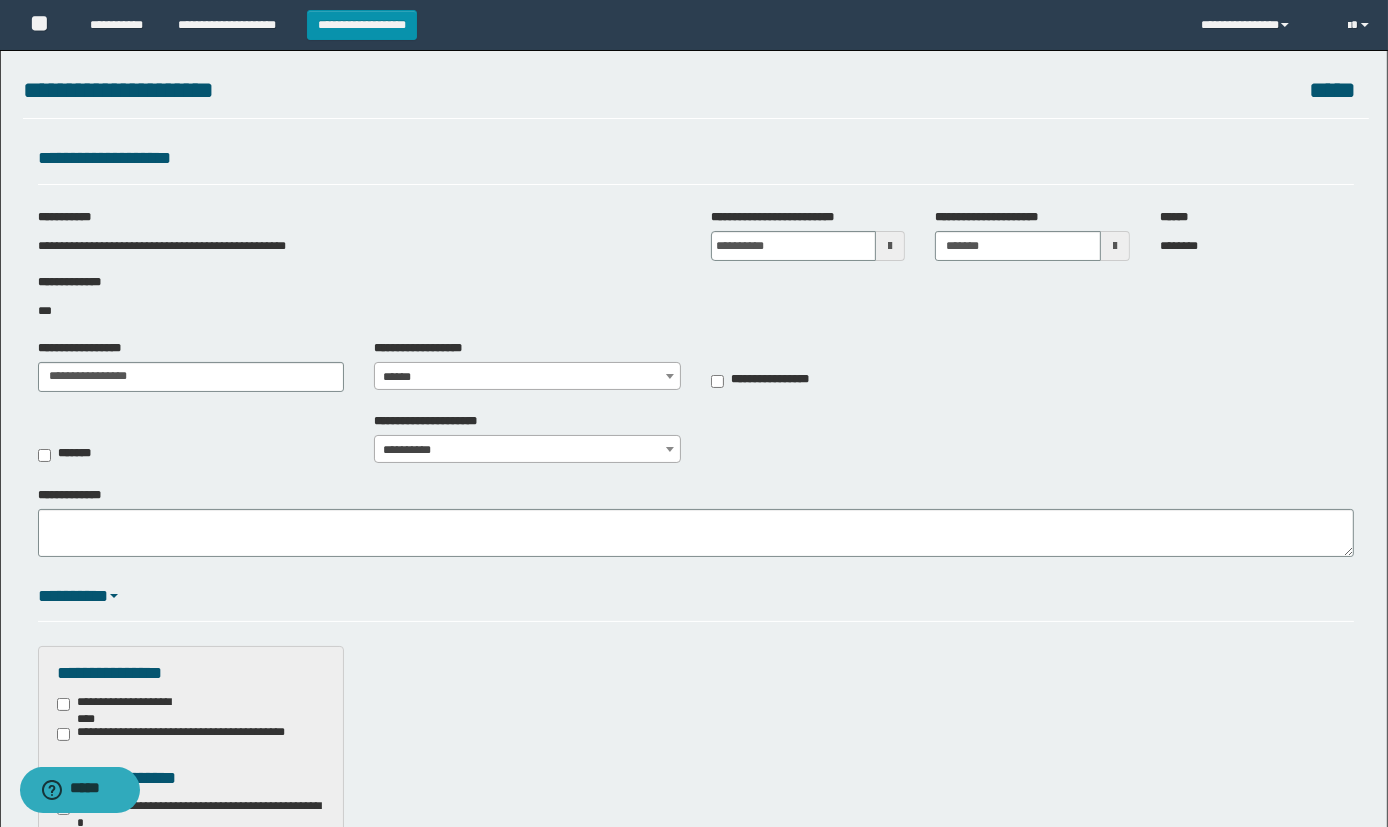 scroll, scrollTop: 0, scrollLeft: 0, axis: both 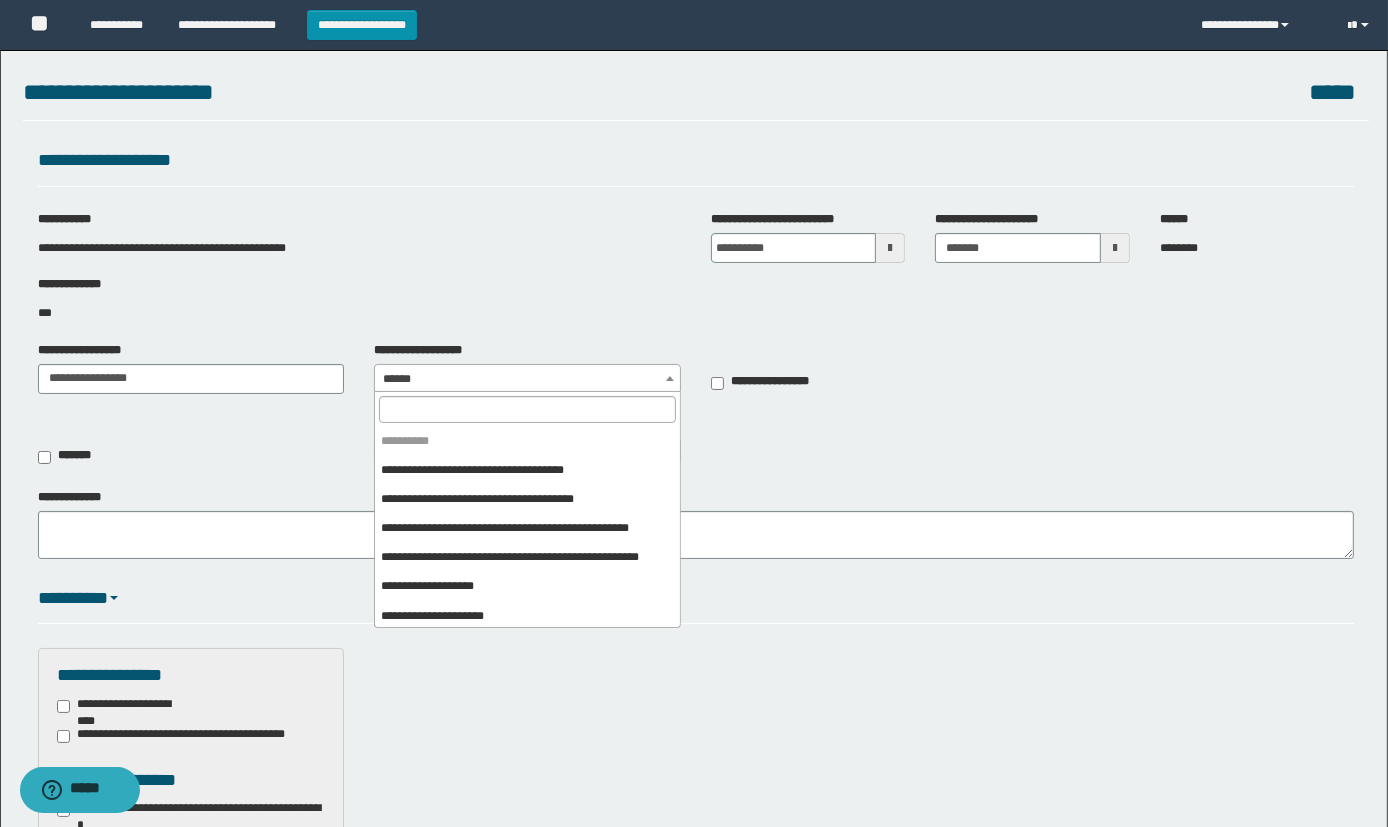 click on "******" at bounding box center (527, 379) 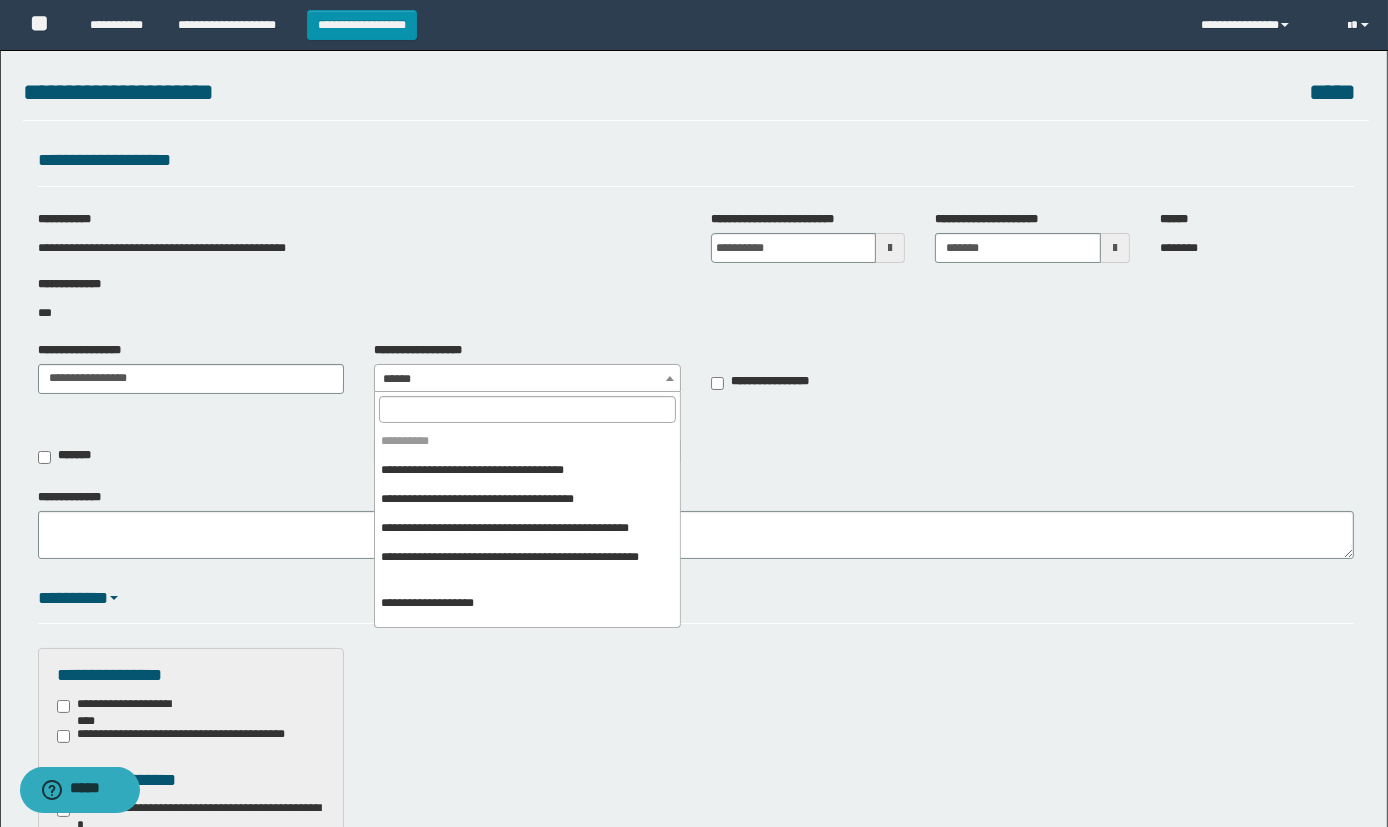 scroll, scrollTop: 220, scrollLeft: 0, axis: vertical 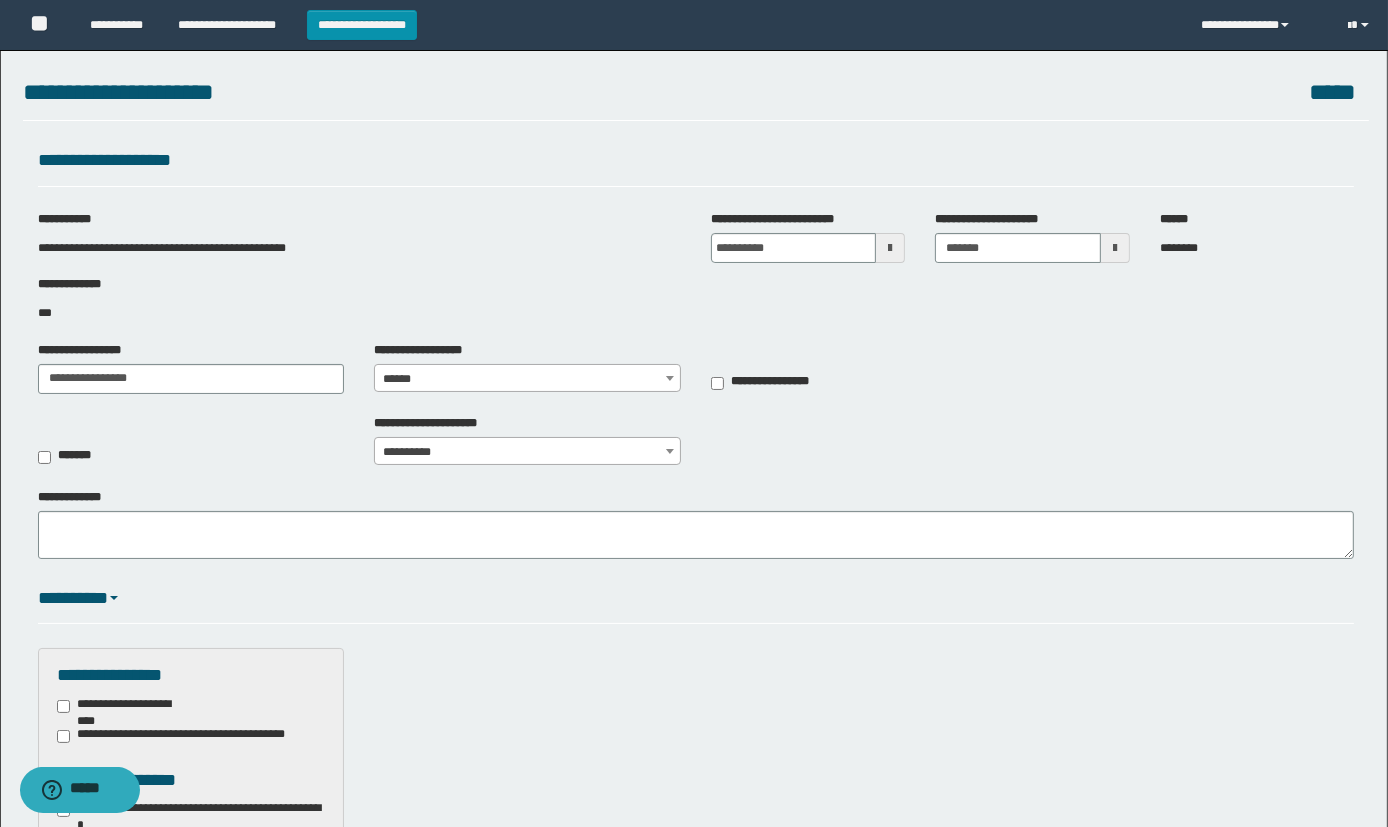 click at bounding box center (670, 378) 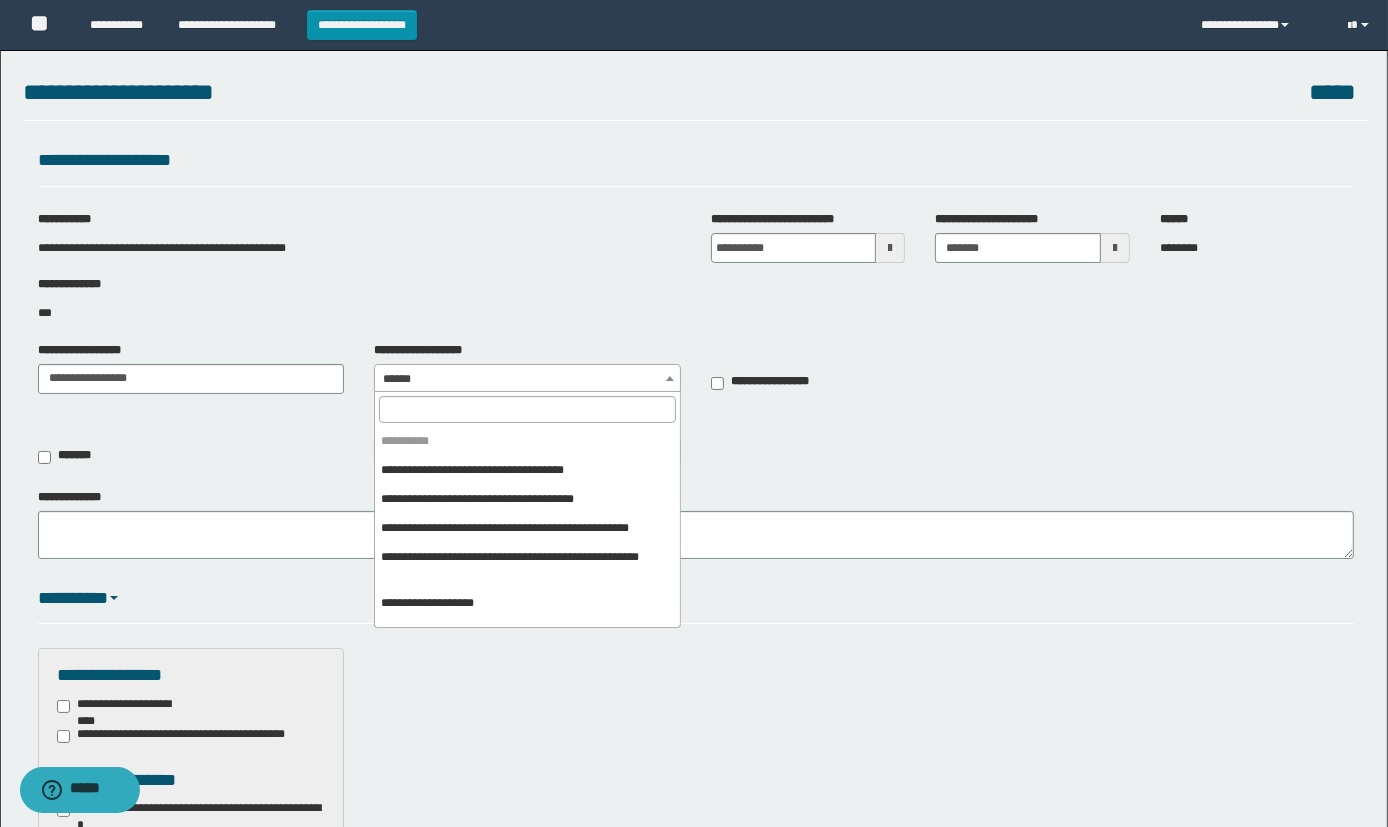 scroll, scrollTop: 220, scrollLeft: 0, axis: vertical 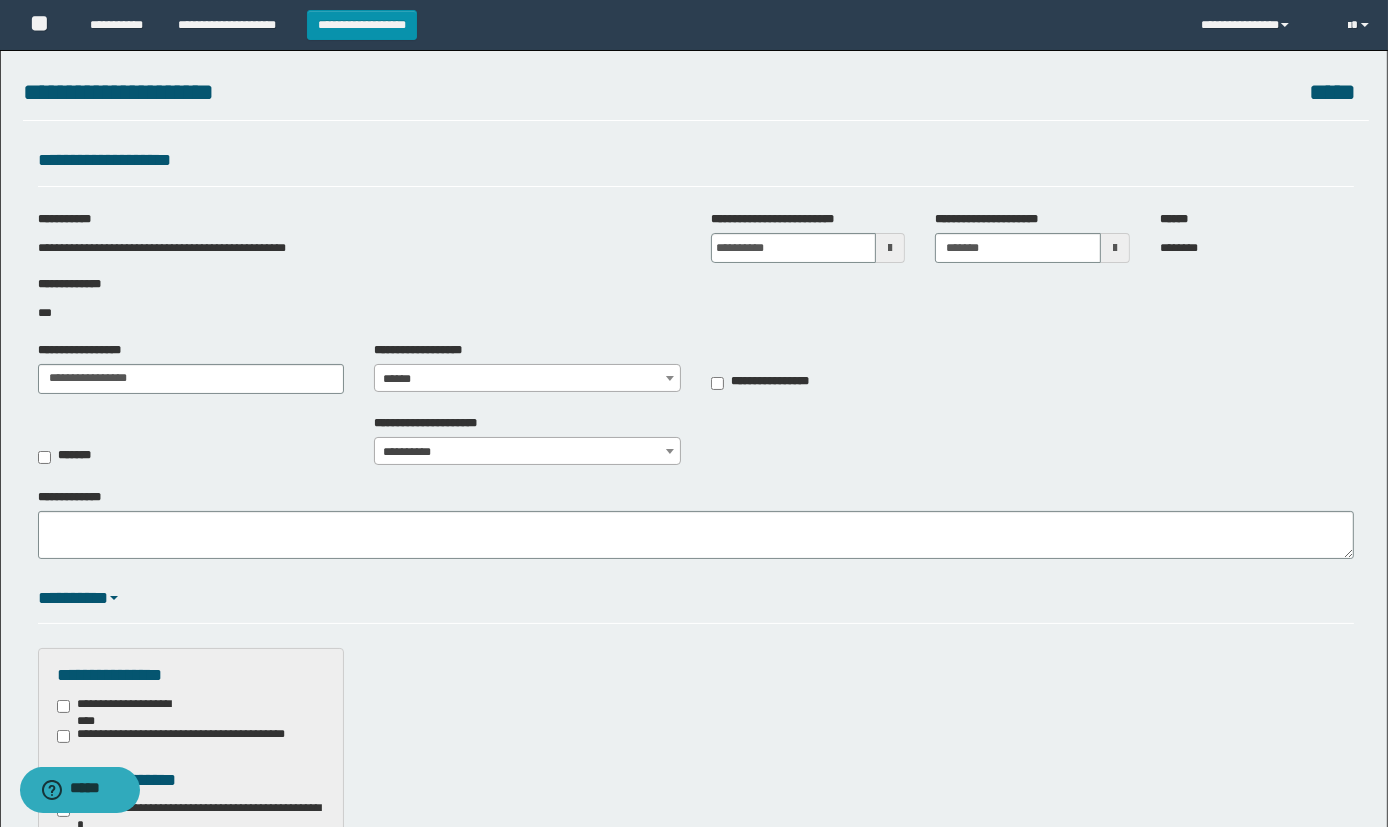 click on "**********" at bounding box center (696, 302) 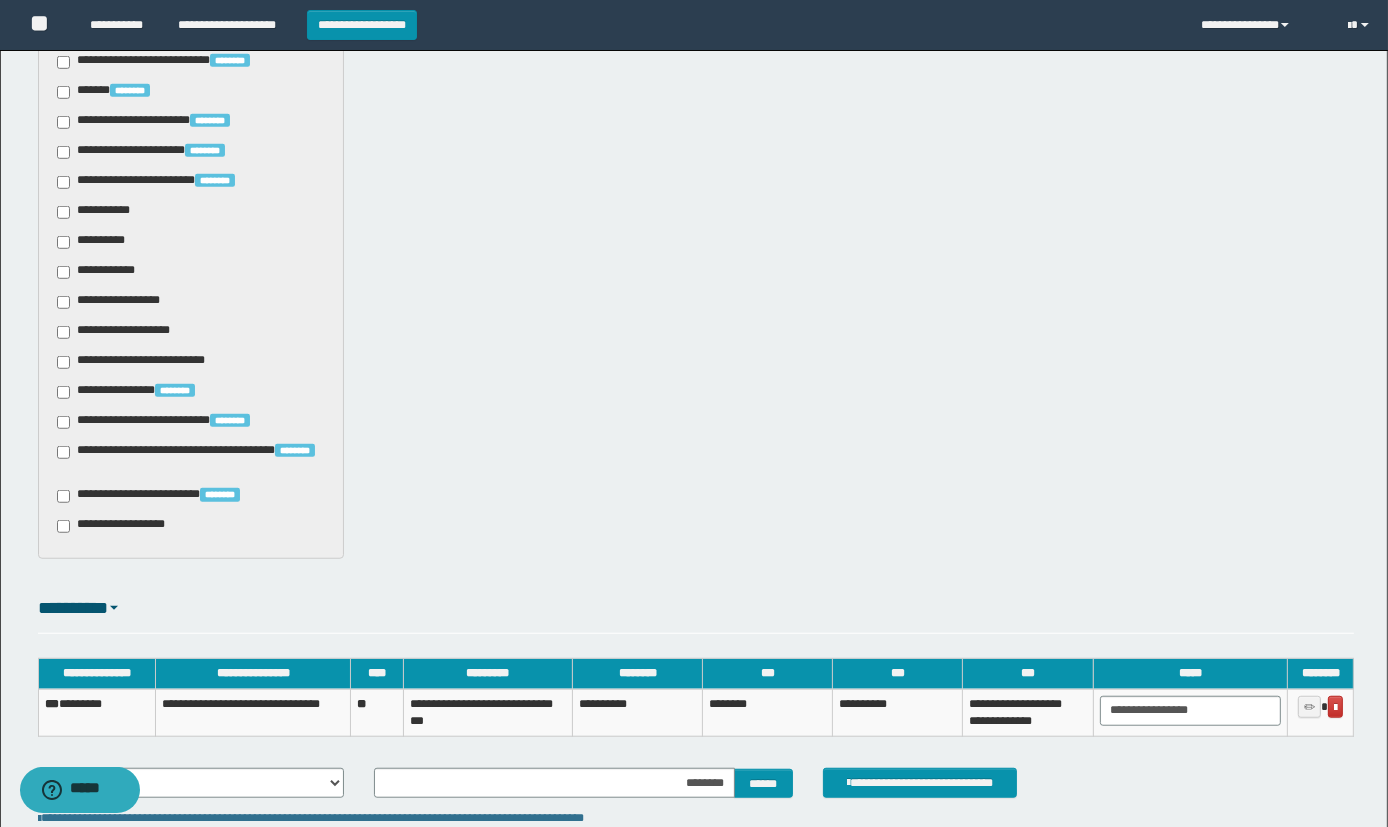 scroll, scrollTop: 1510, scrollLeft: 0, axis: vertical 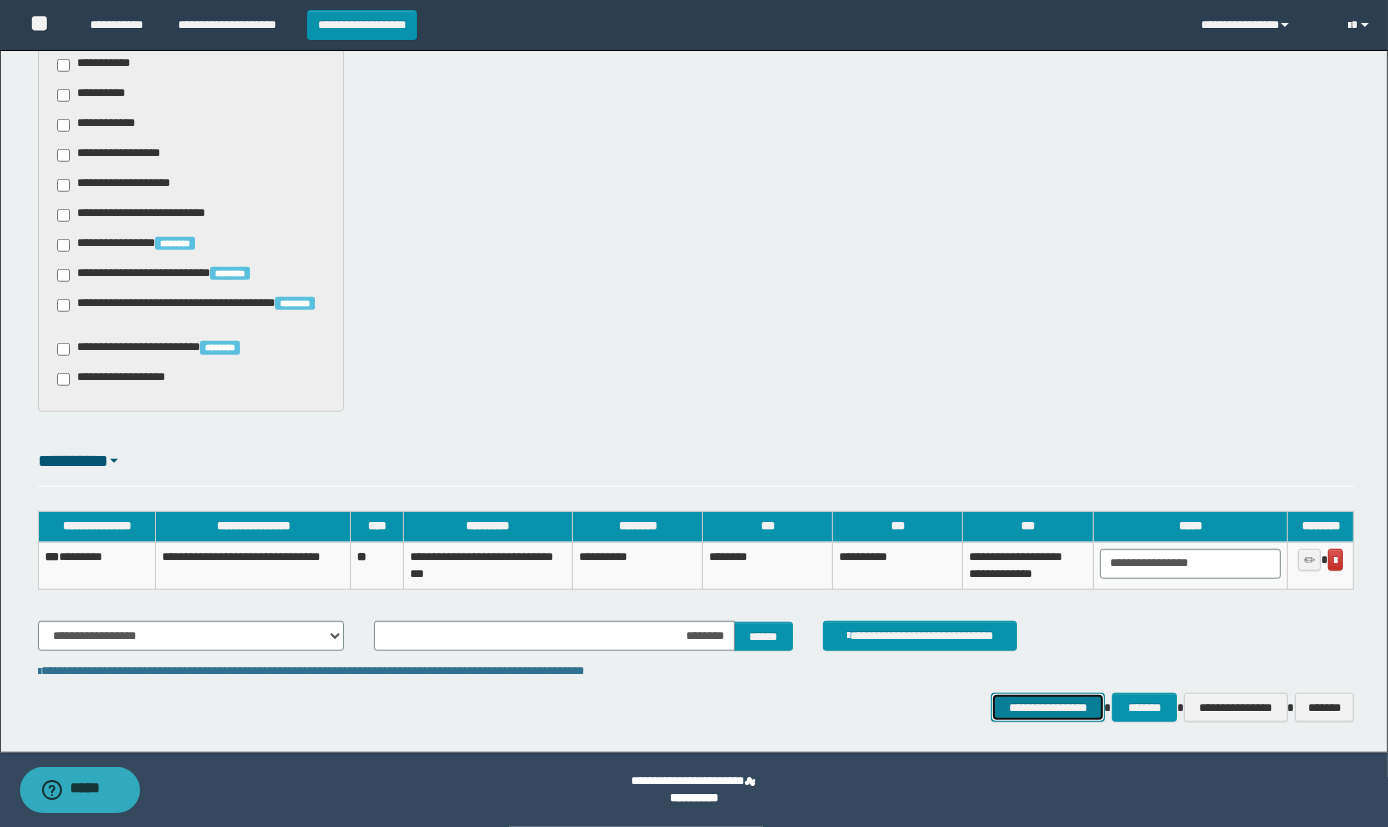 click on "**********" at bounding box center [1047, 708] 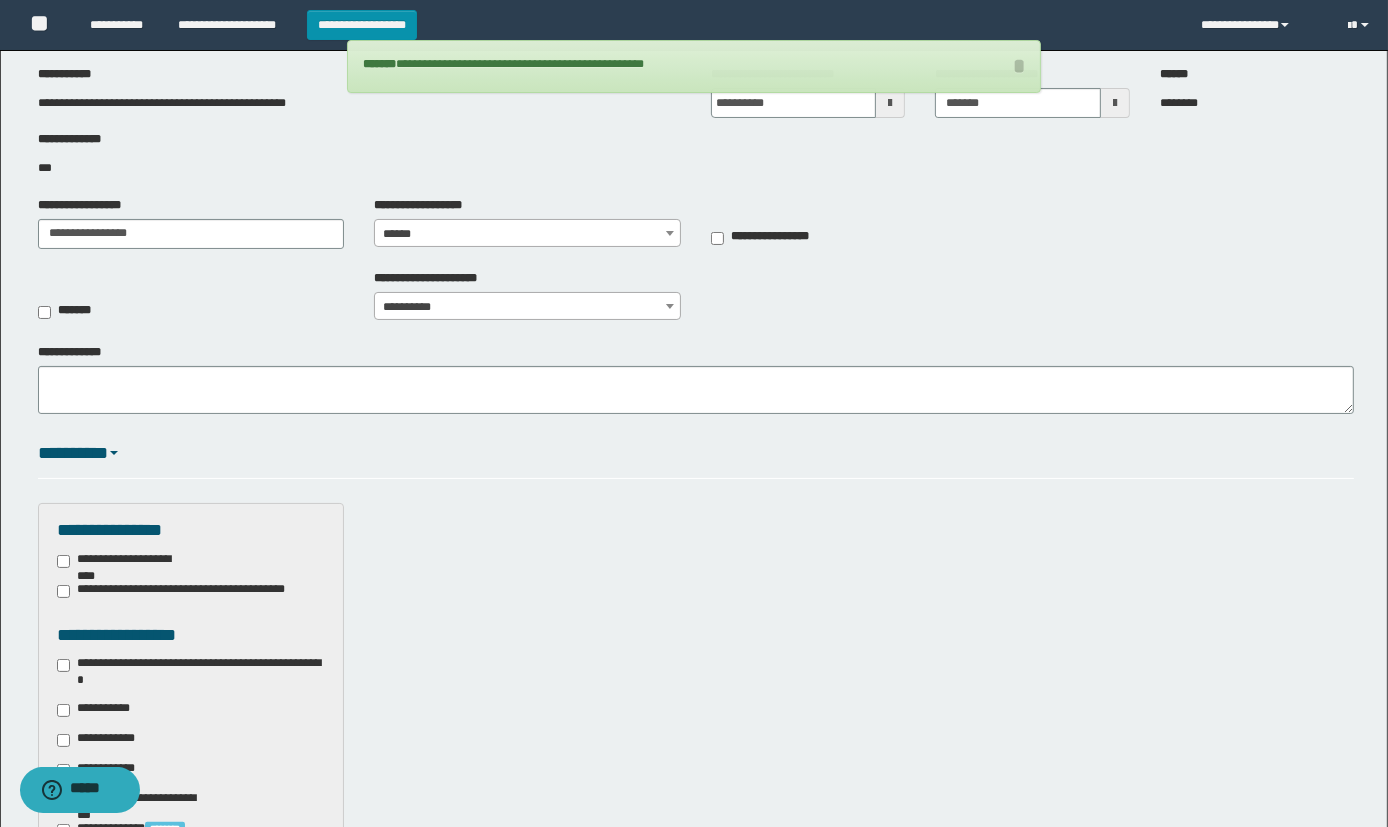 scroll, scrollTop: 0, scrollLeft: 0, axis: both 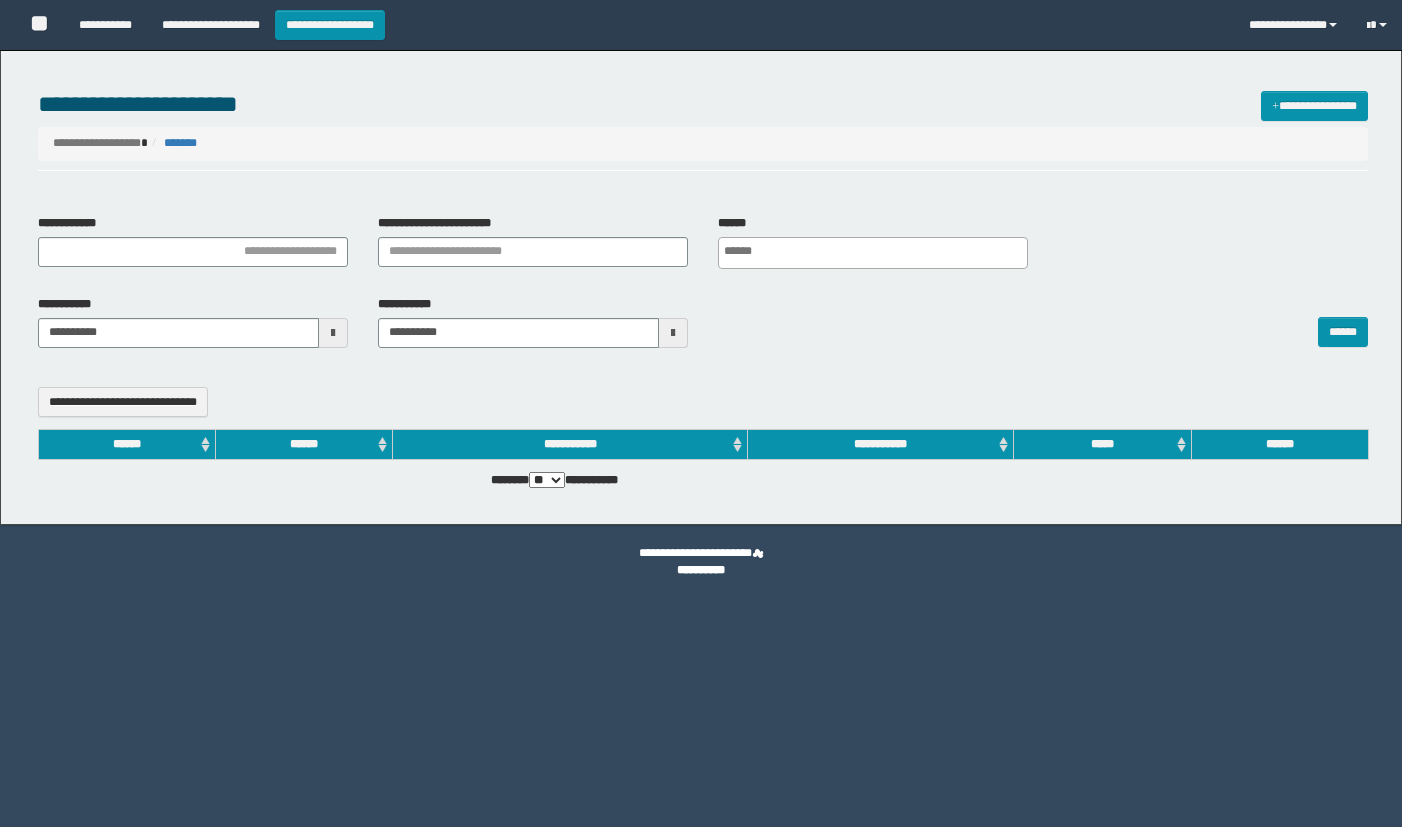 select 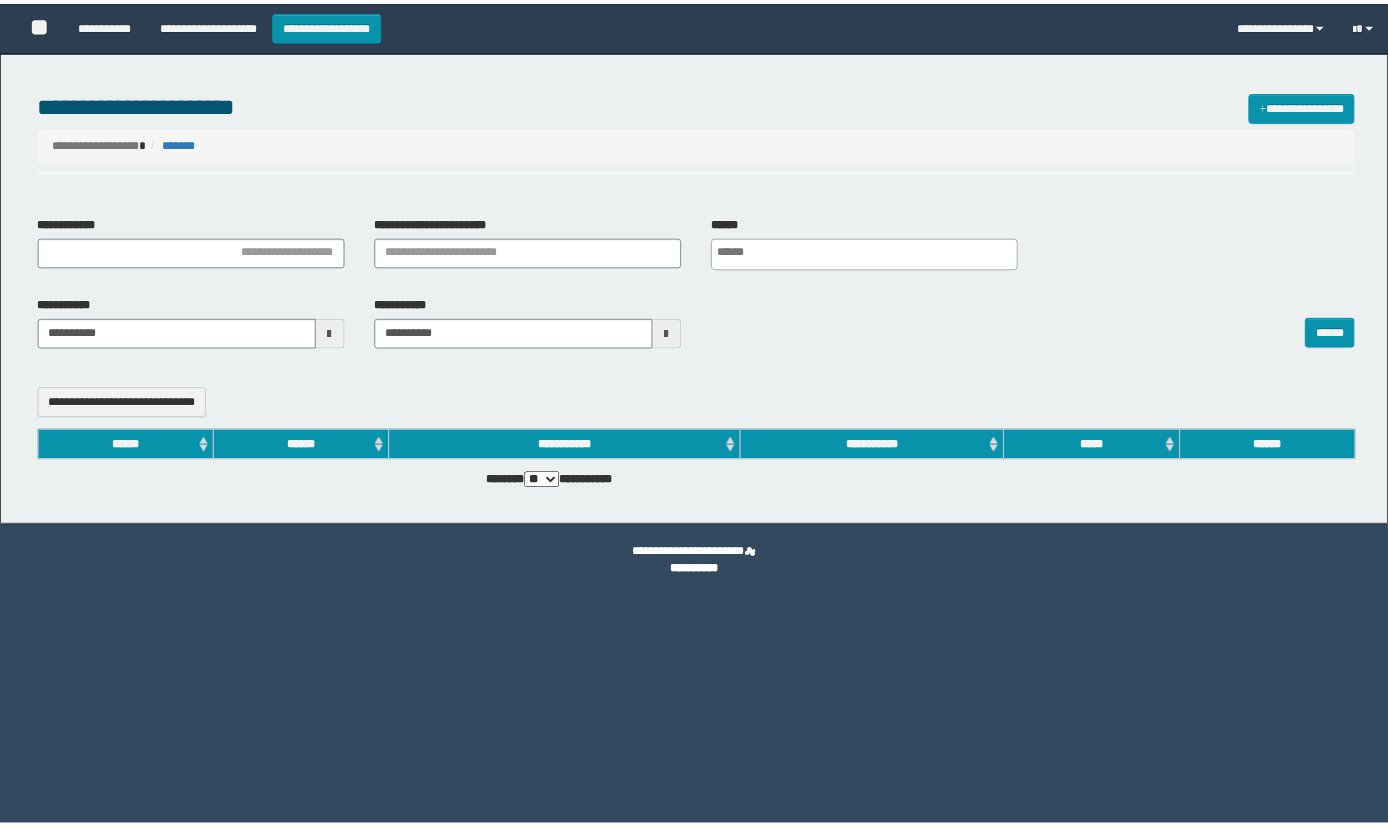 scroll, scrollTop: 0, scrollLeft: 0, axis: both 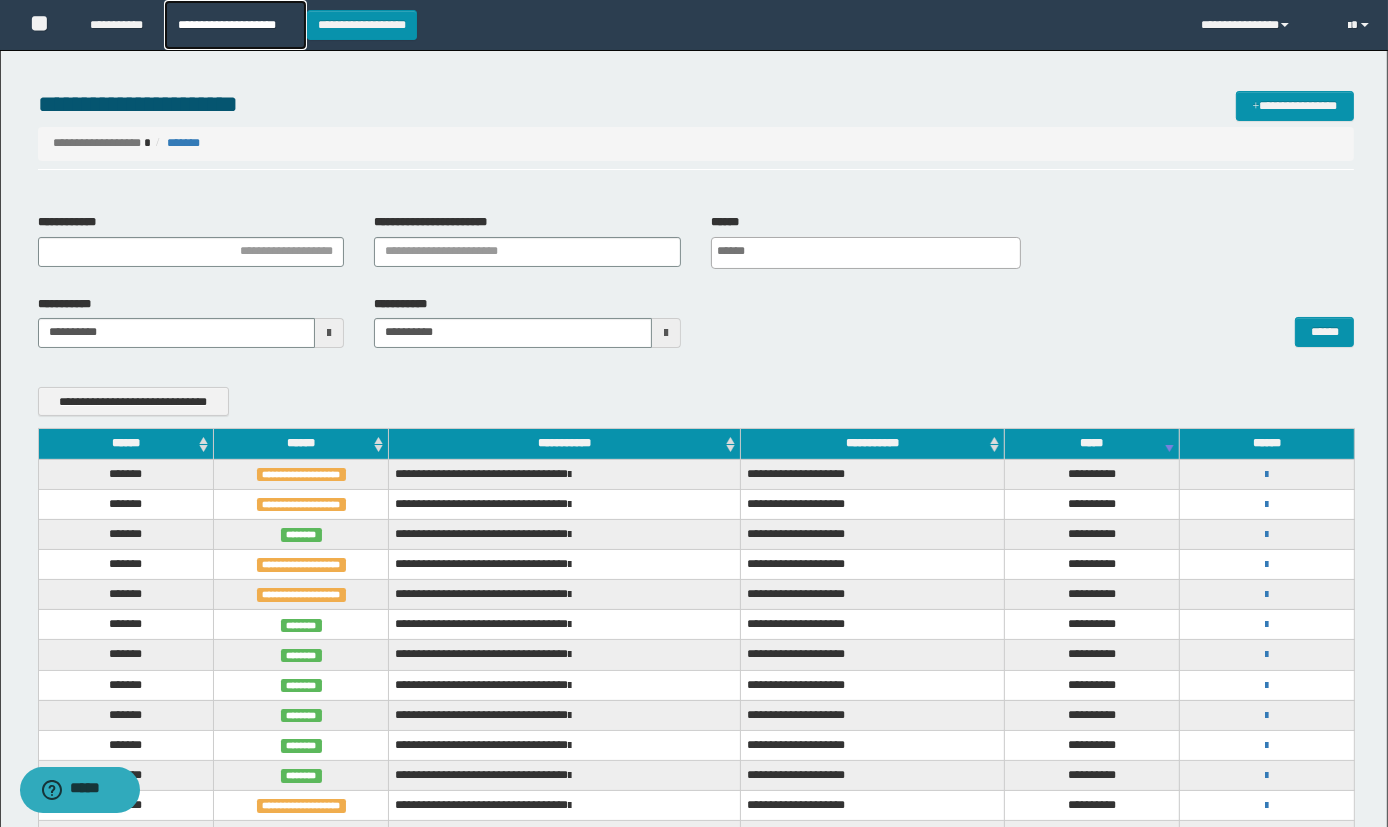 click on "**********" at bounding box center [235, 25] 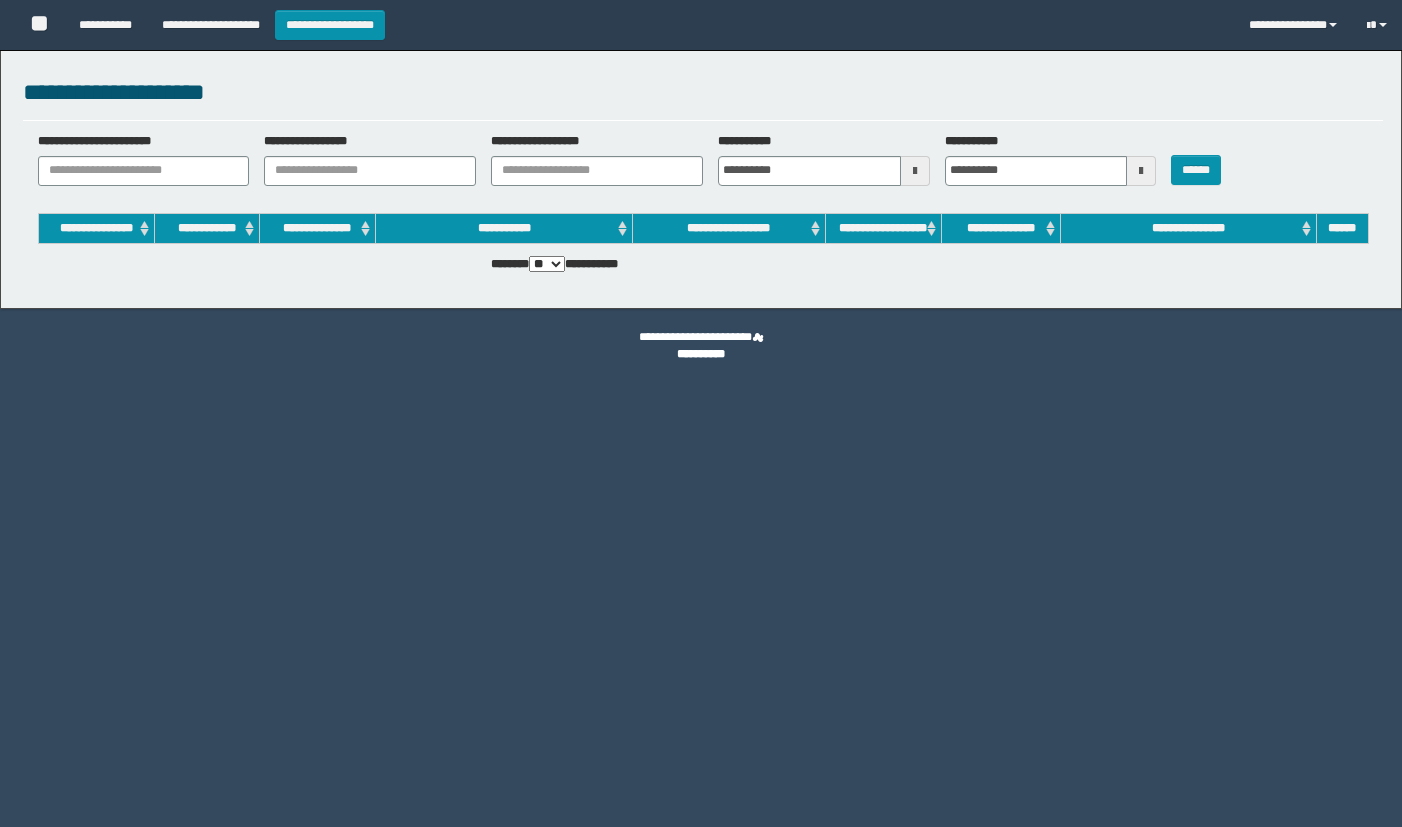 scroll, scrollTop: 0, scrollLeft: 0, axis: both 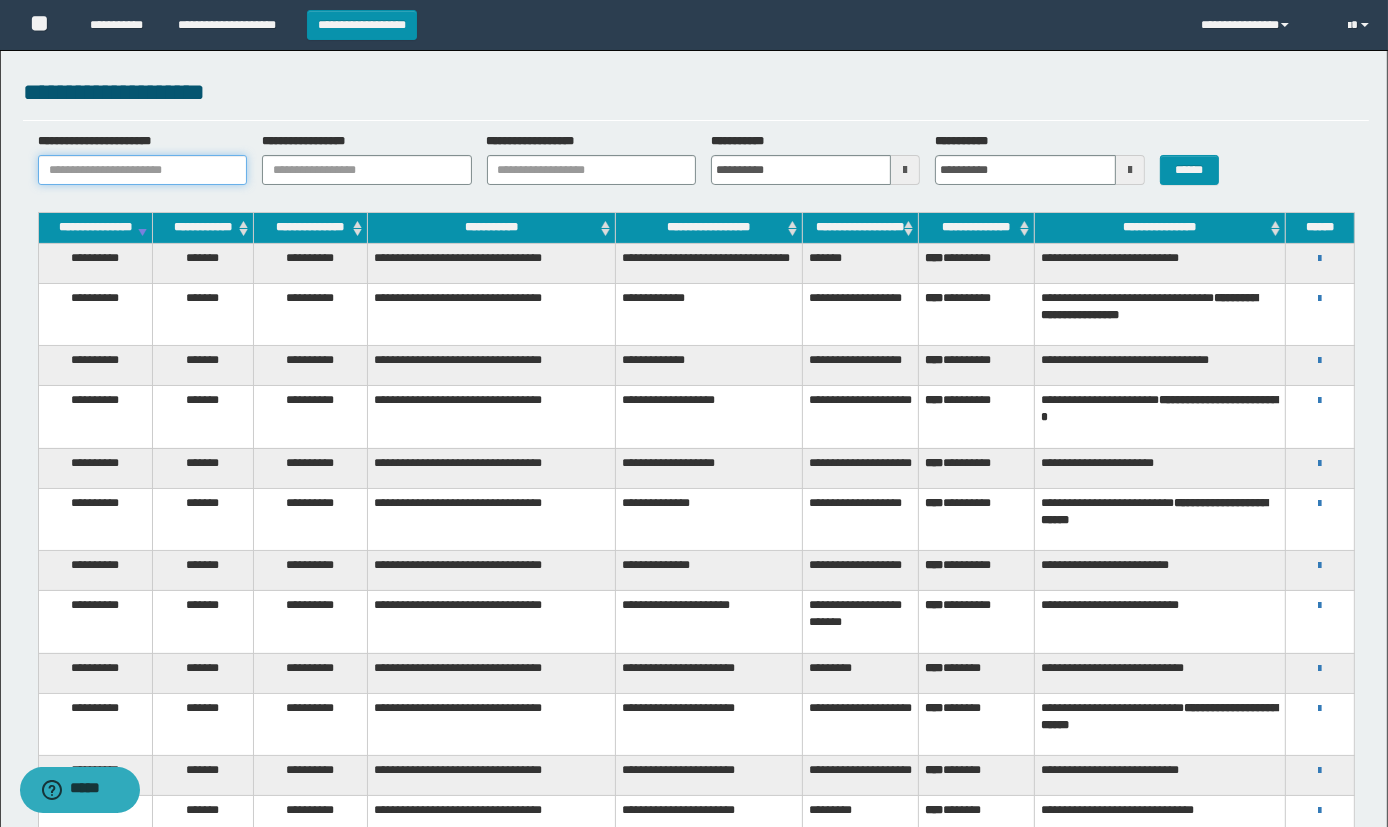 click on "**********" at bounding box center [142, 170] 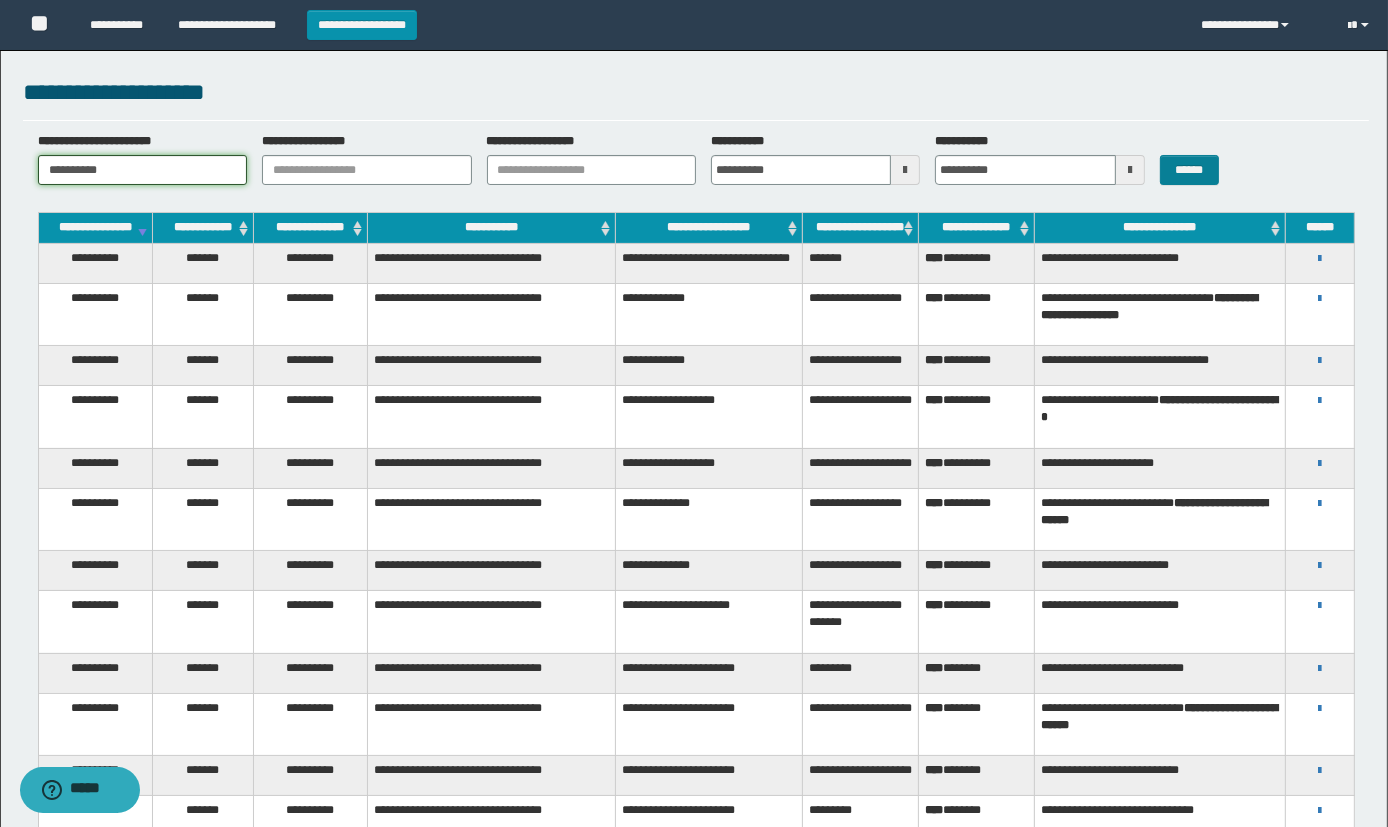 type on "**********" 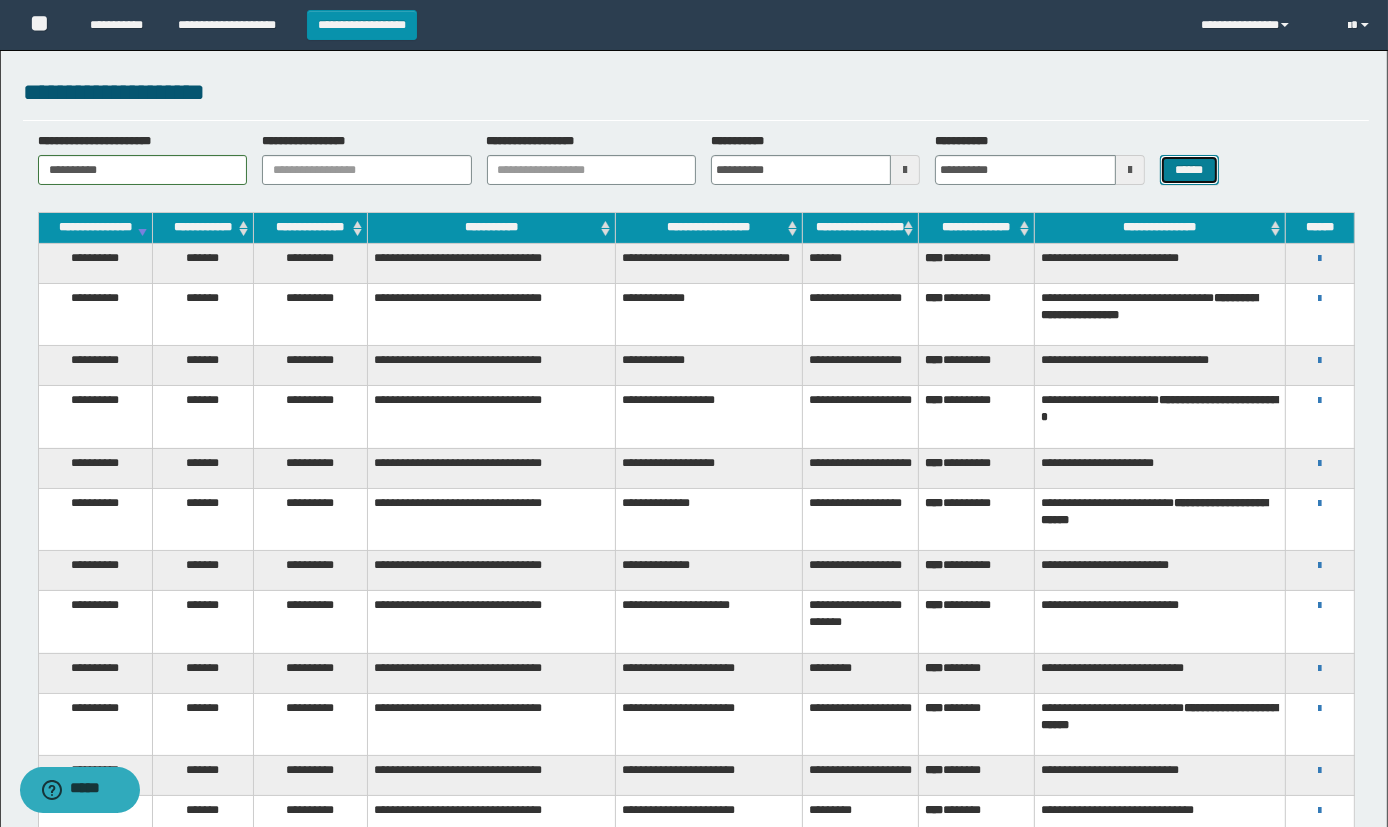 click on "******" at bounding box center (1189, 170) 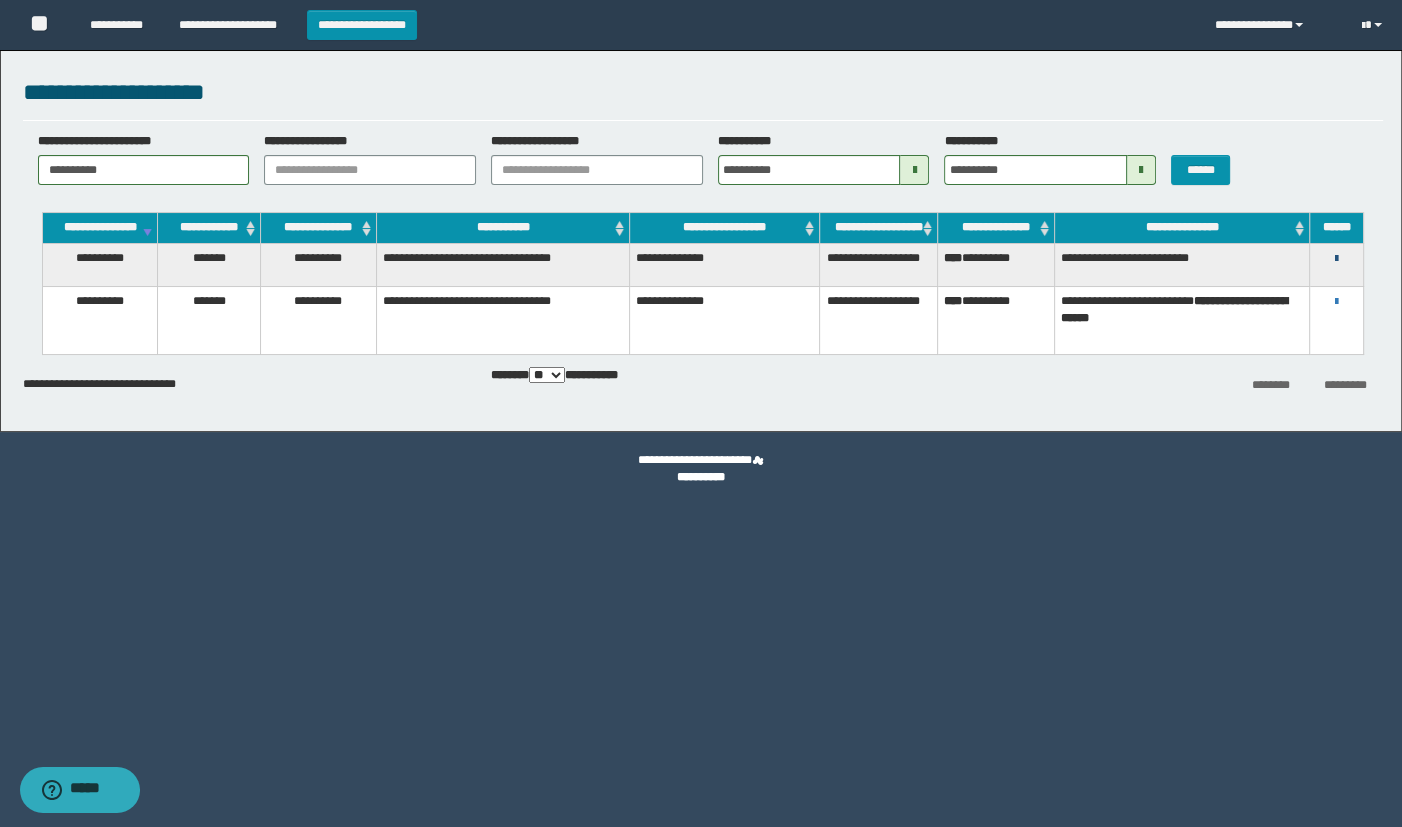 click at bounding box center [1336, 259] 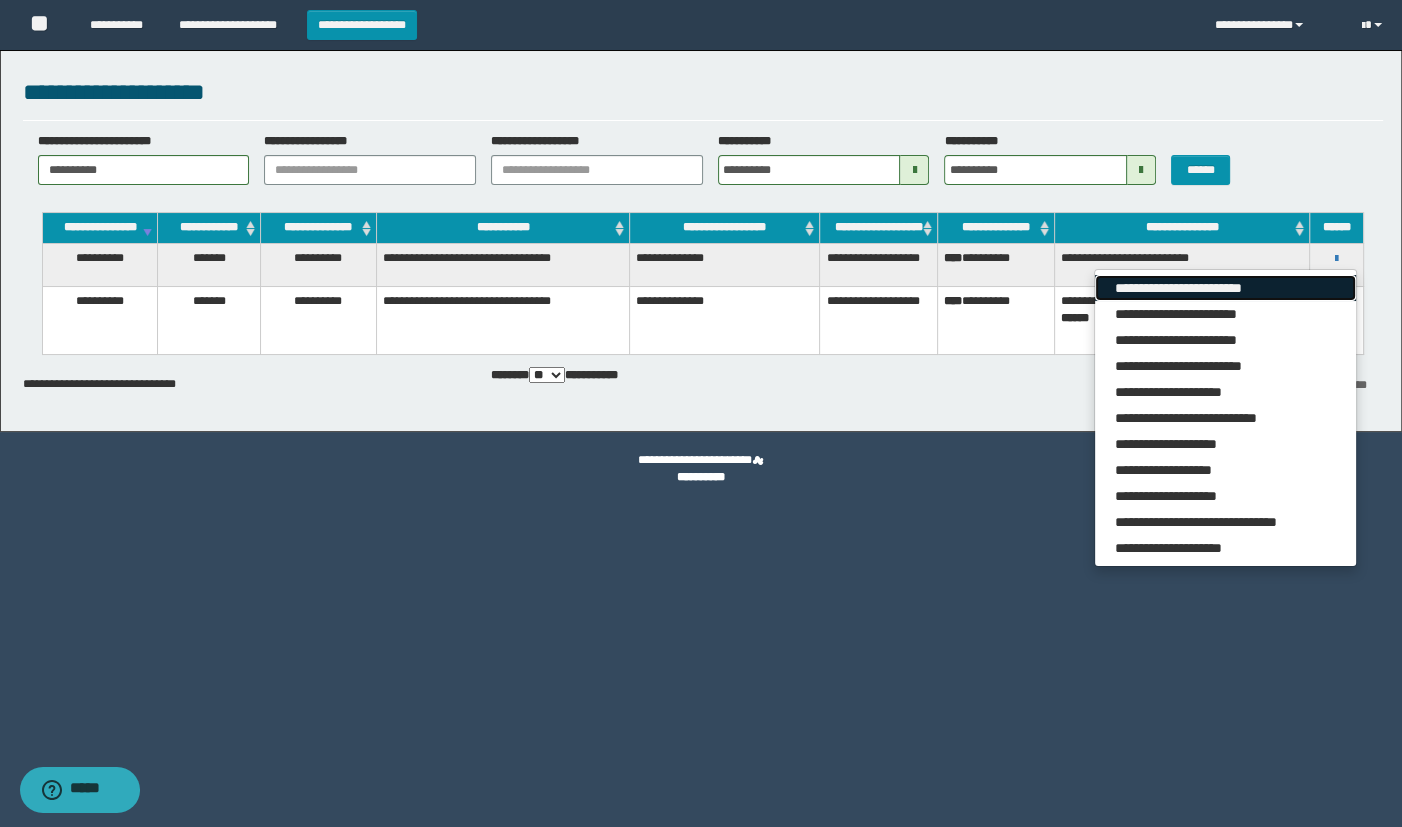 click on "**********" at bounding box center [1225, 288] 